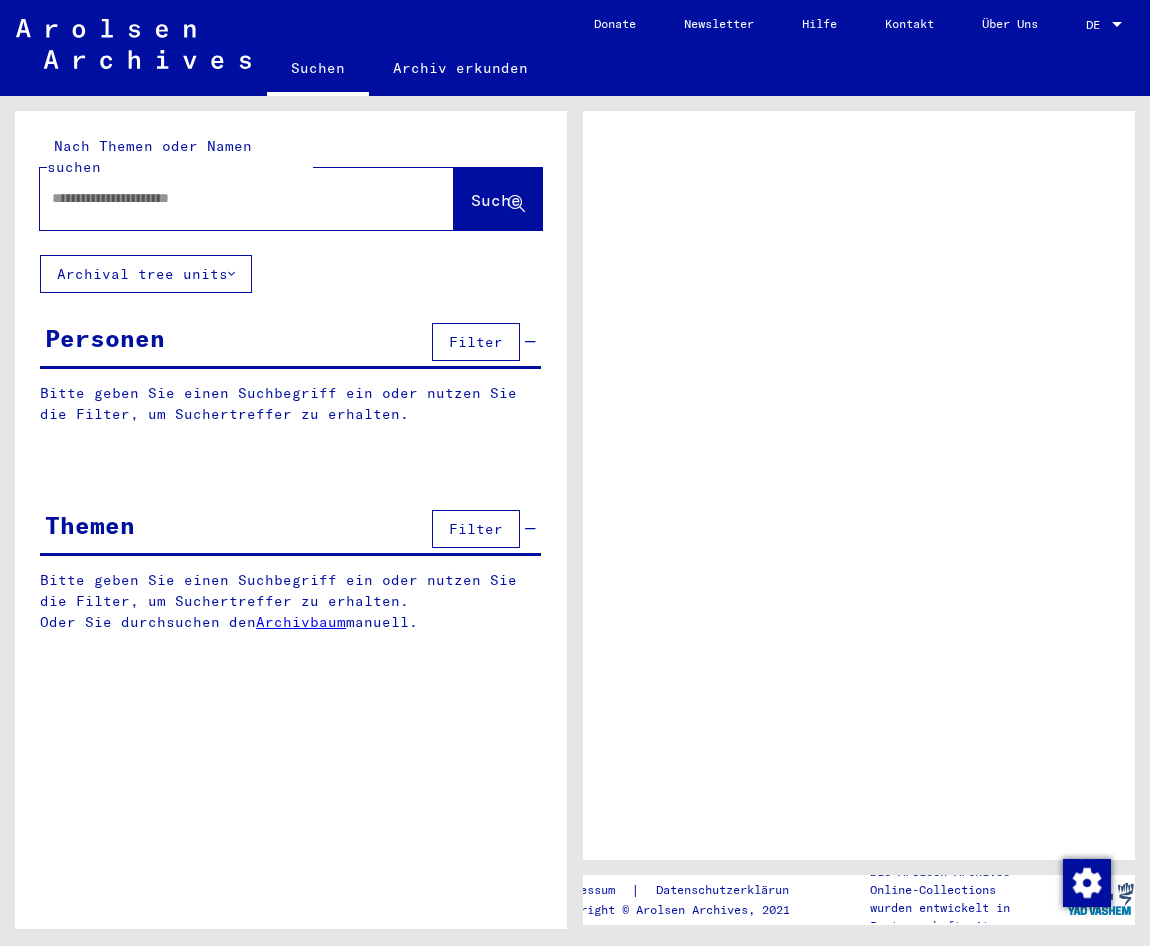 scroll, scrollTop: 0, scrollLeft: 0, axis: both 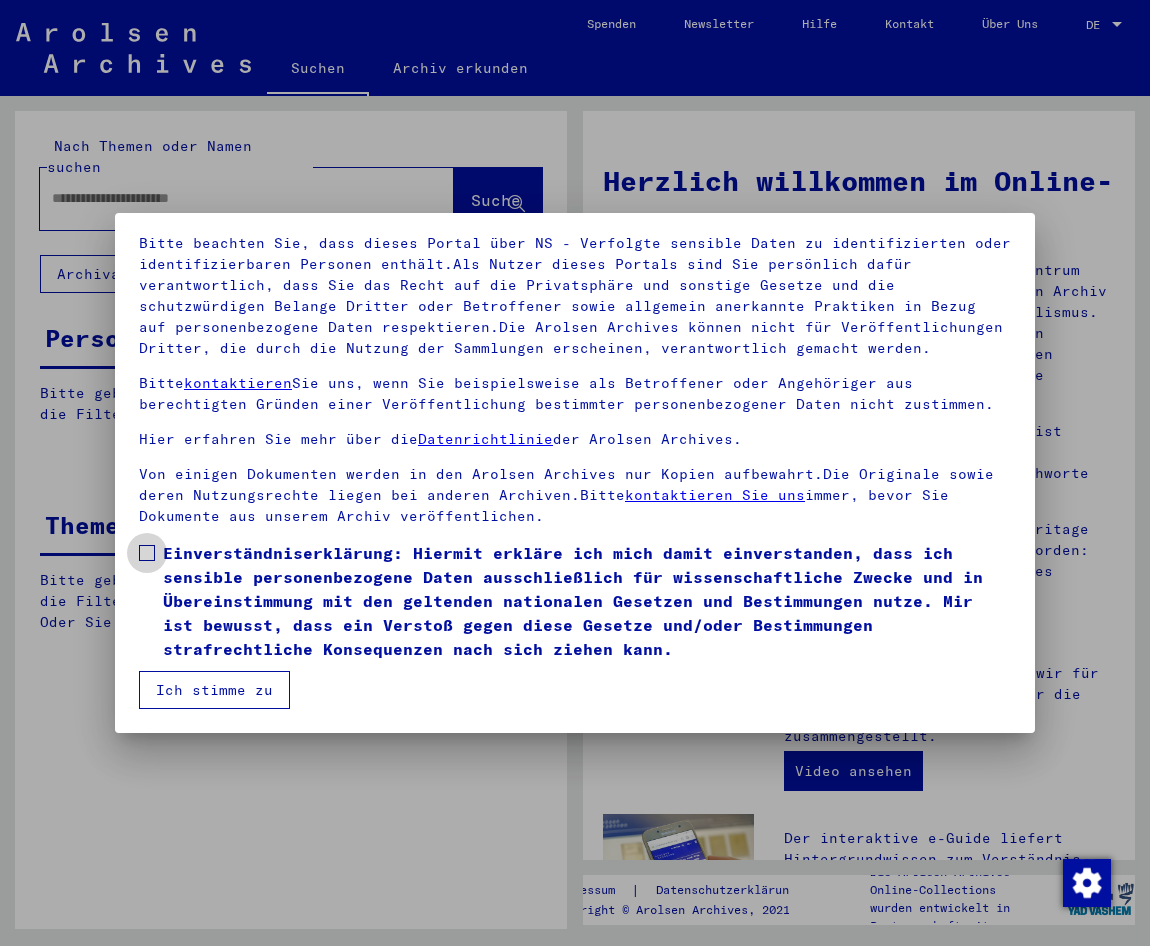 click at bounding box center (147, 553) 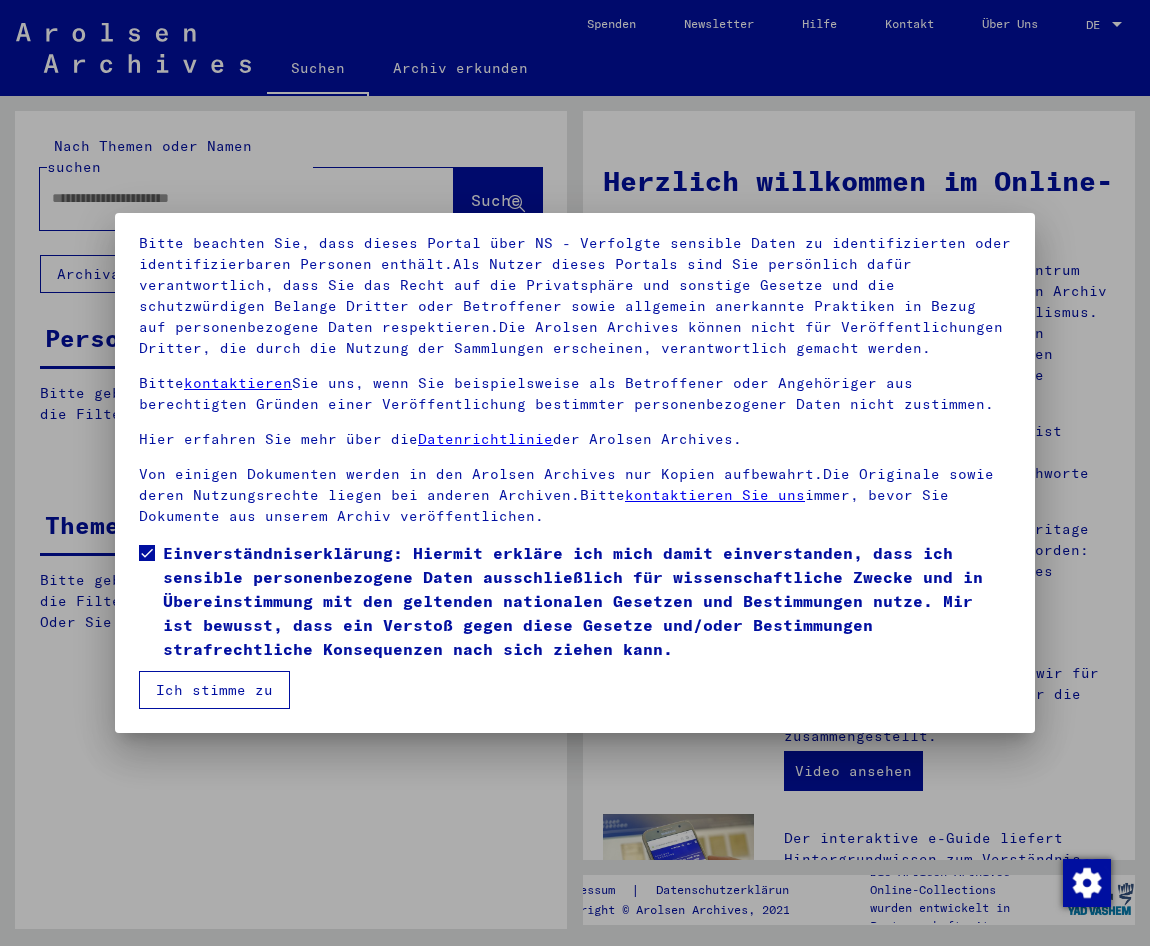 click on "Ich stimme zu" at bounding box center [214, 690] 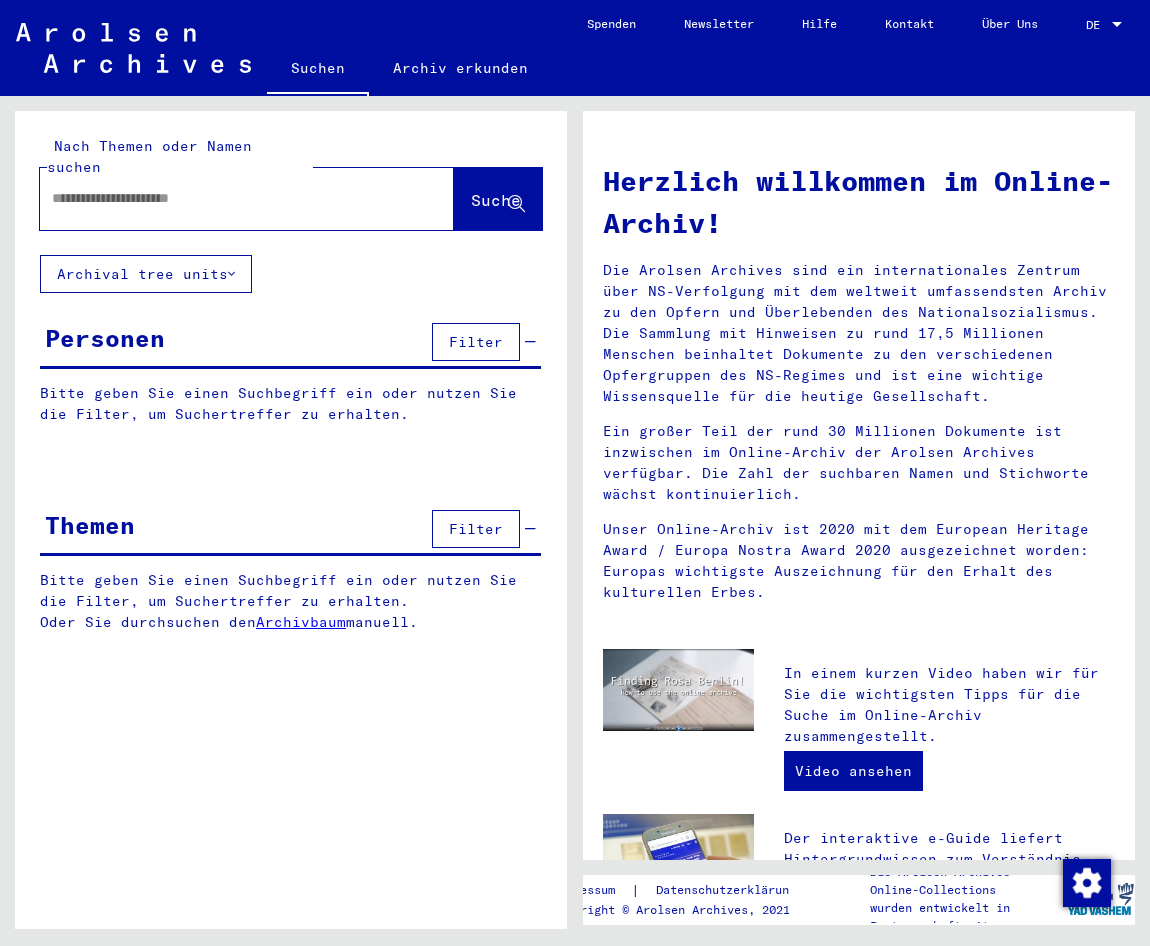 click at bounding box center [223, 198] 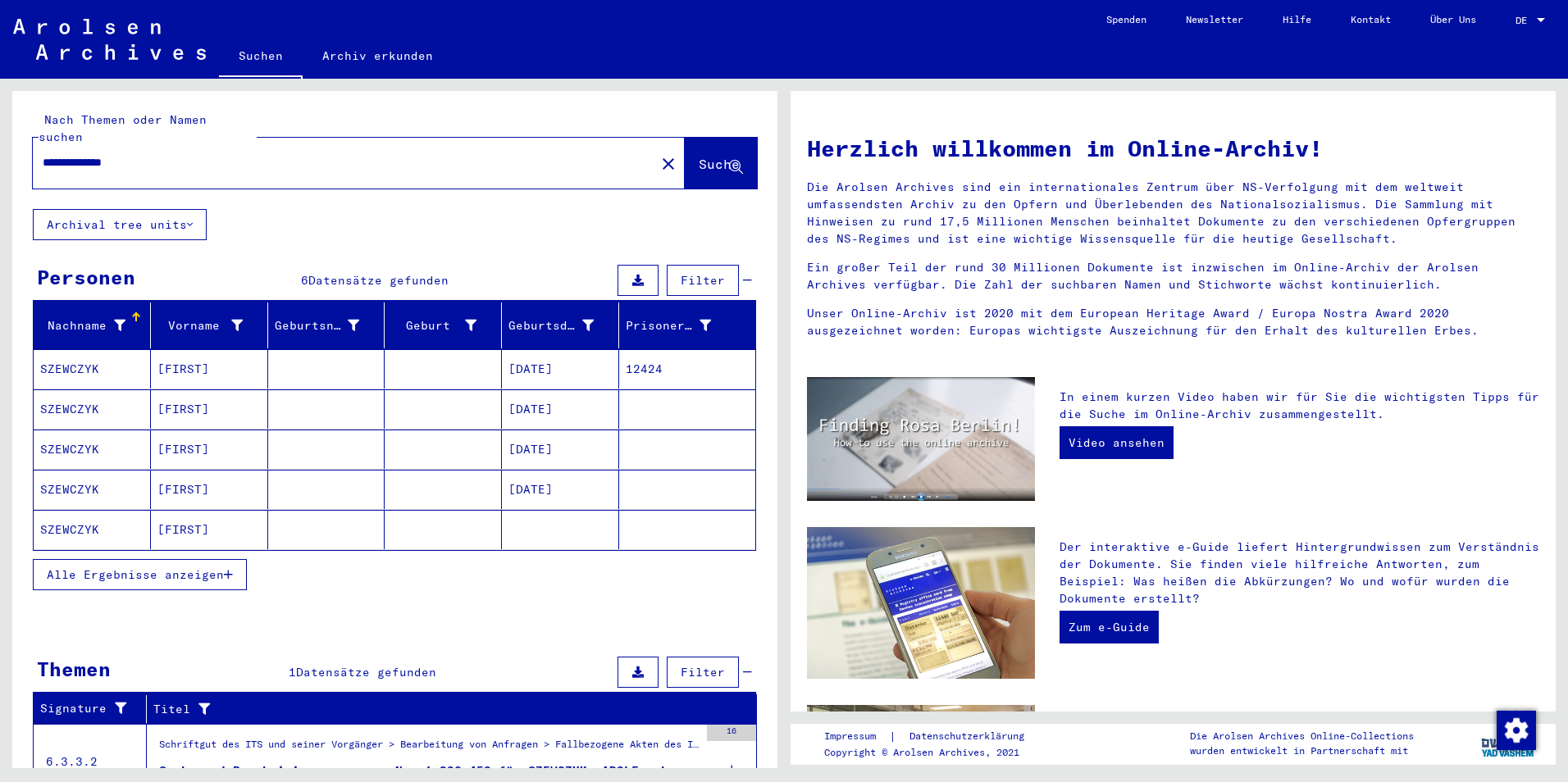 scroll, scrollTop: 63, scrollLeft: 0, axis: vertical 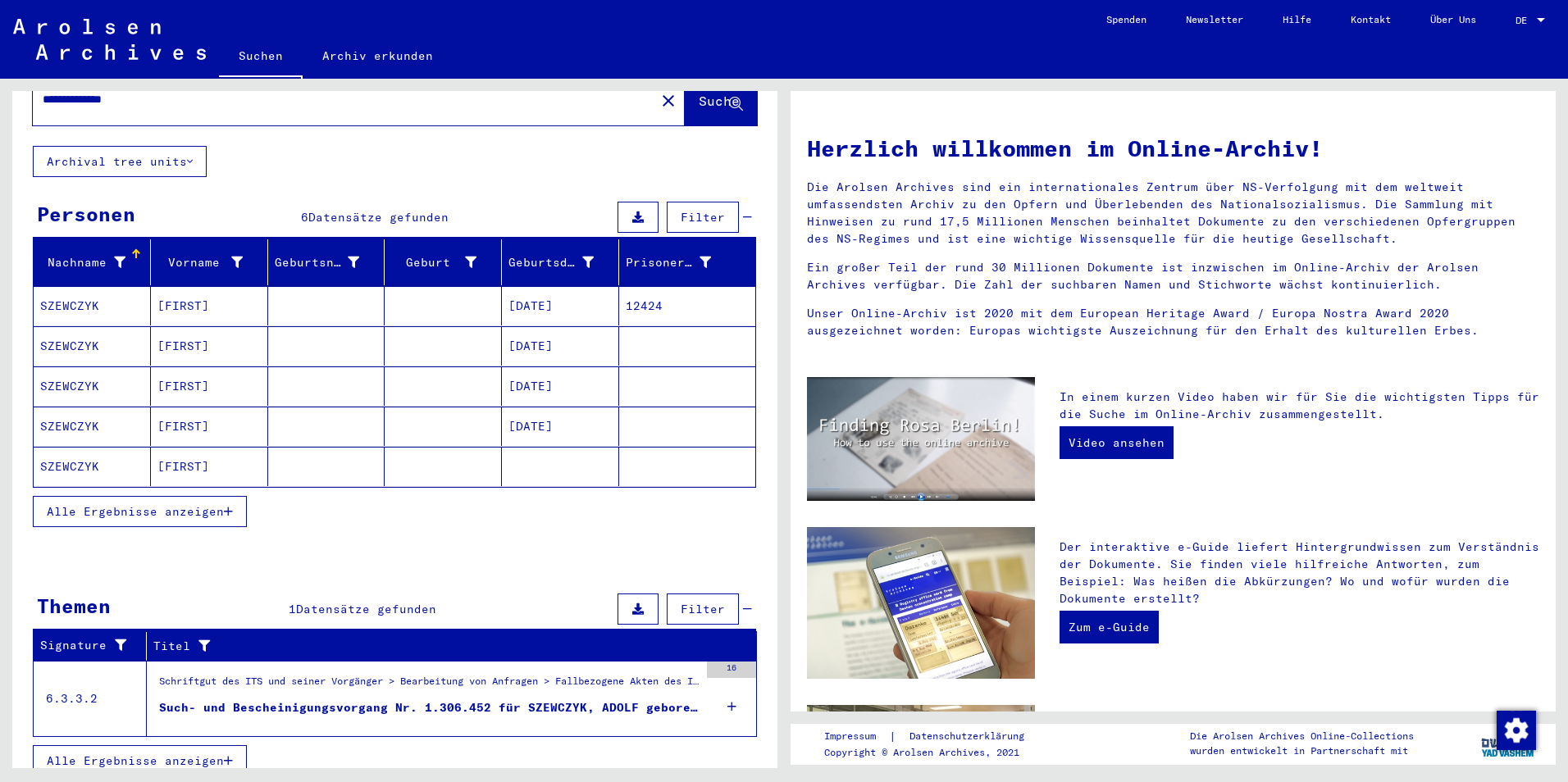 click on "Alle Ergebnisse anzeigen" at bounding box center (135, 511) 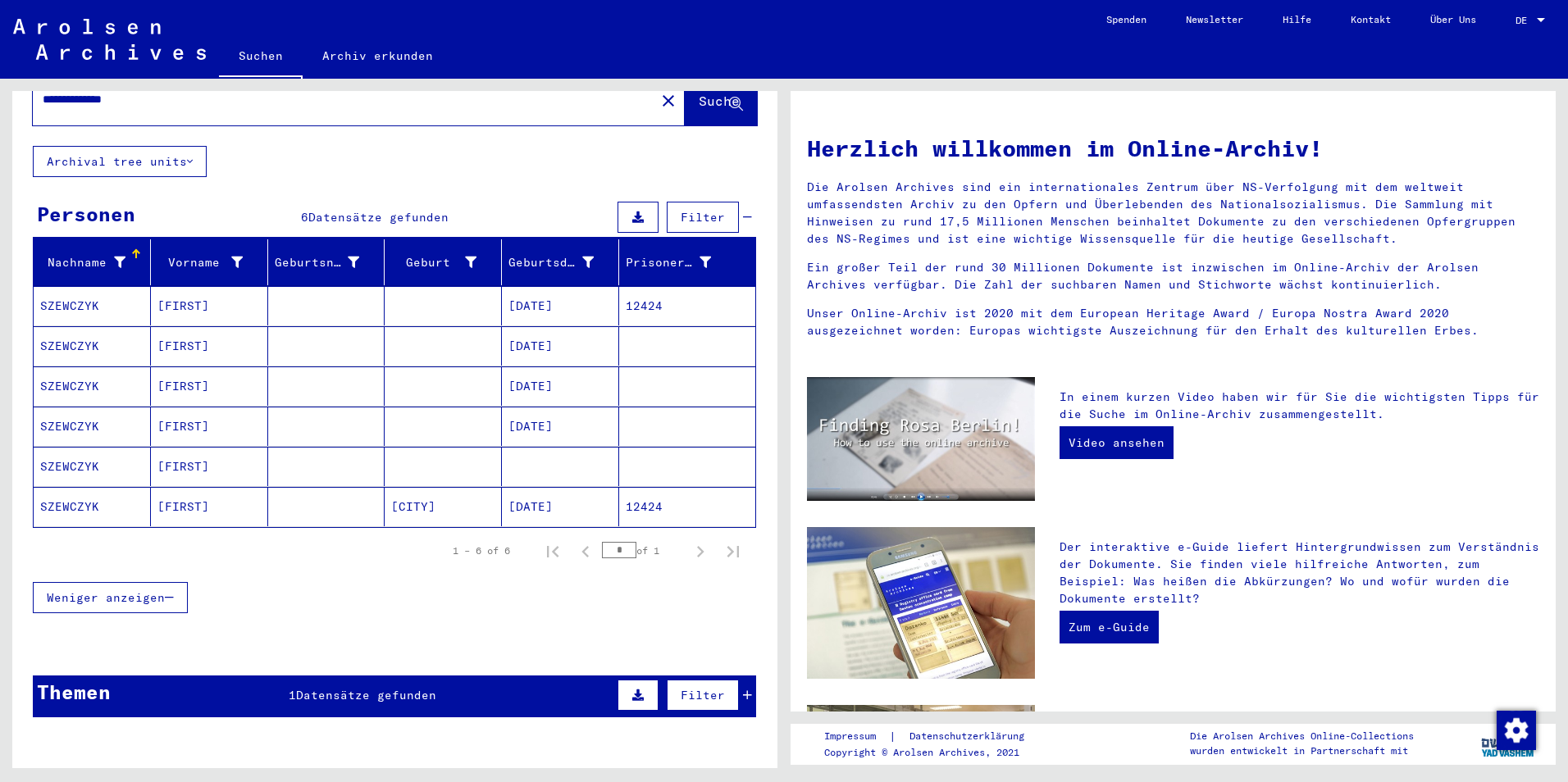 click on "[FIRST]" at bounding box center (209, 507) 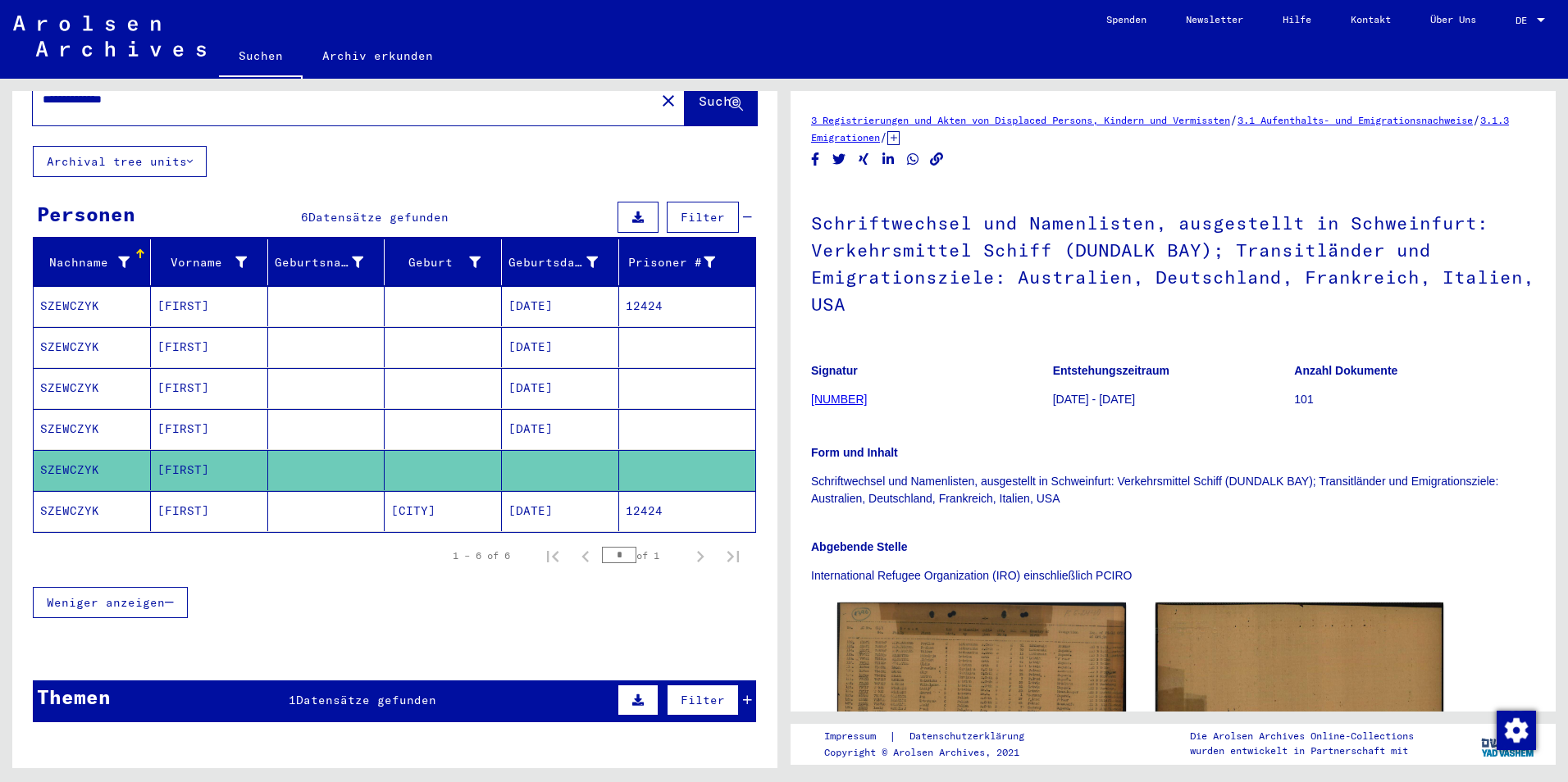 click on "[FIRST]" 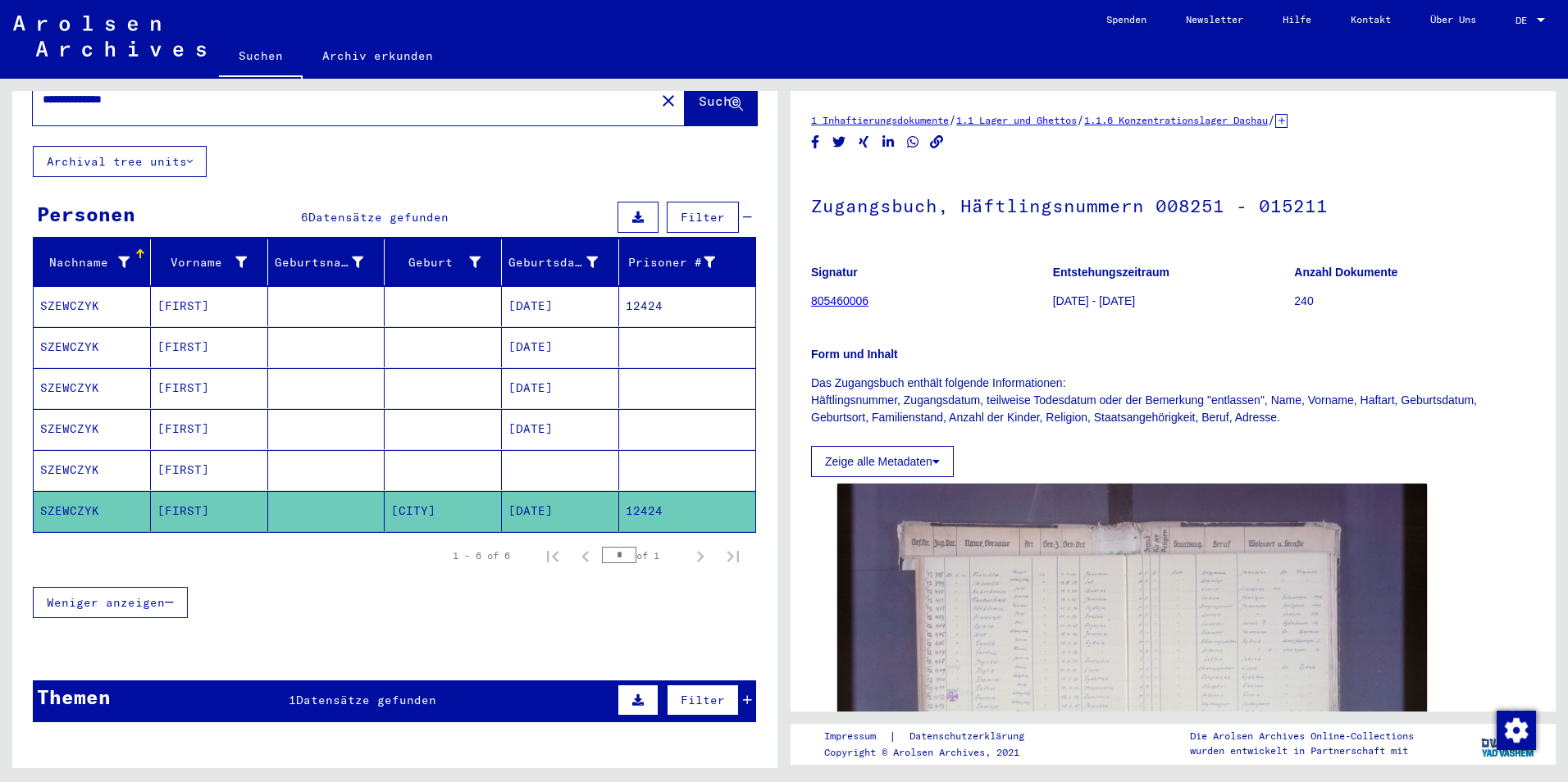 click on "[FIRST]" at bounding box center [209, 470] 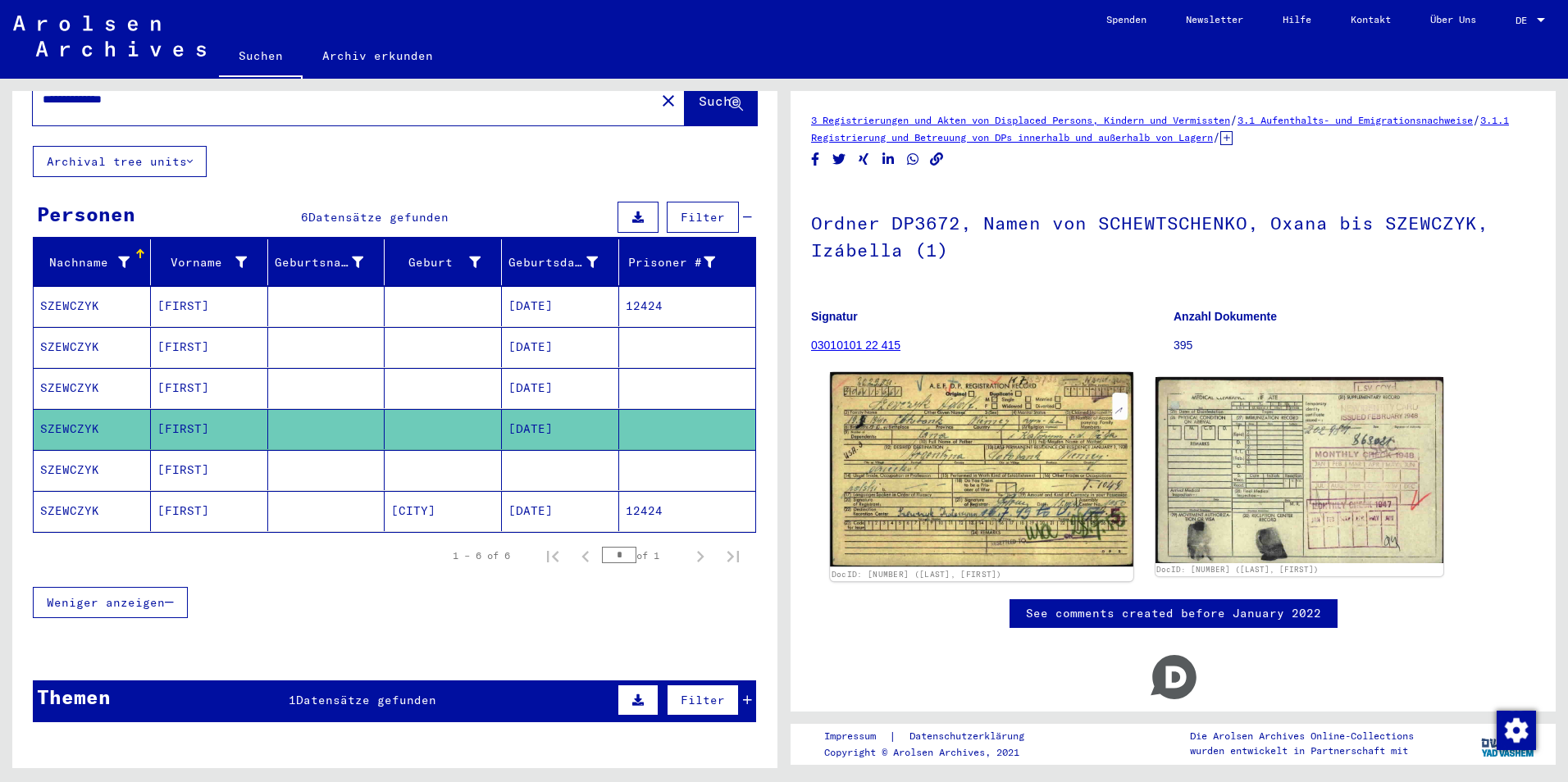 click 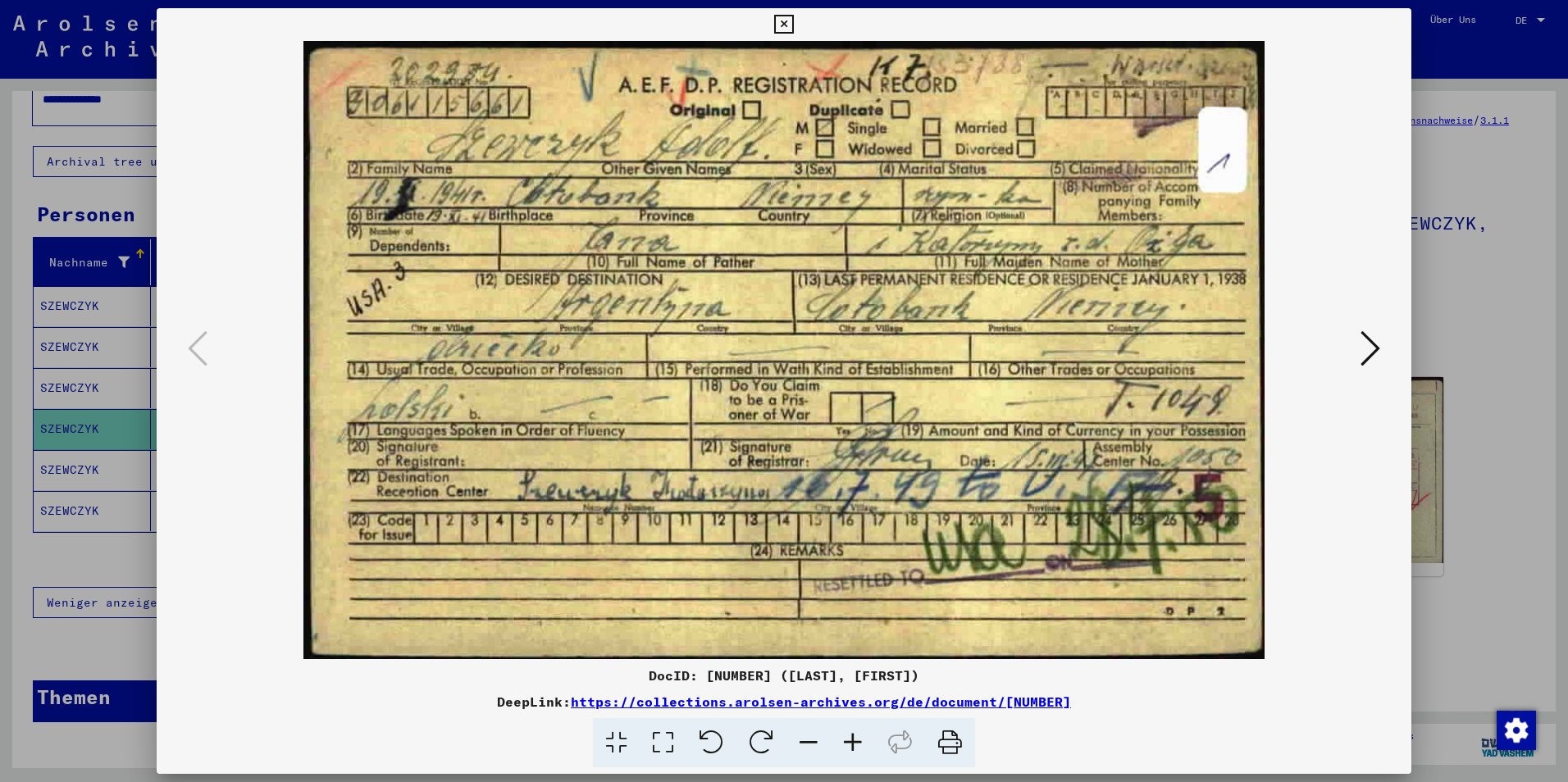 click at bounding box center [784, 391] 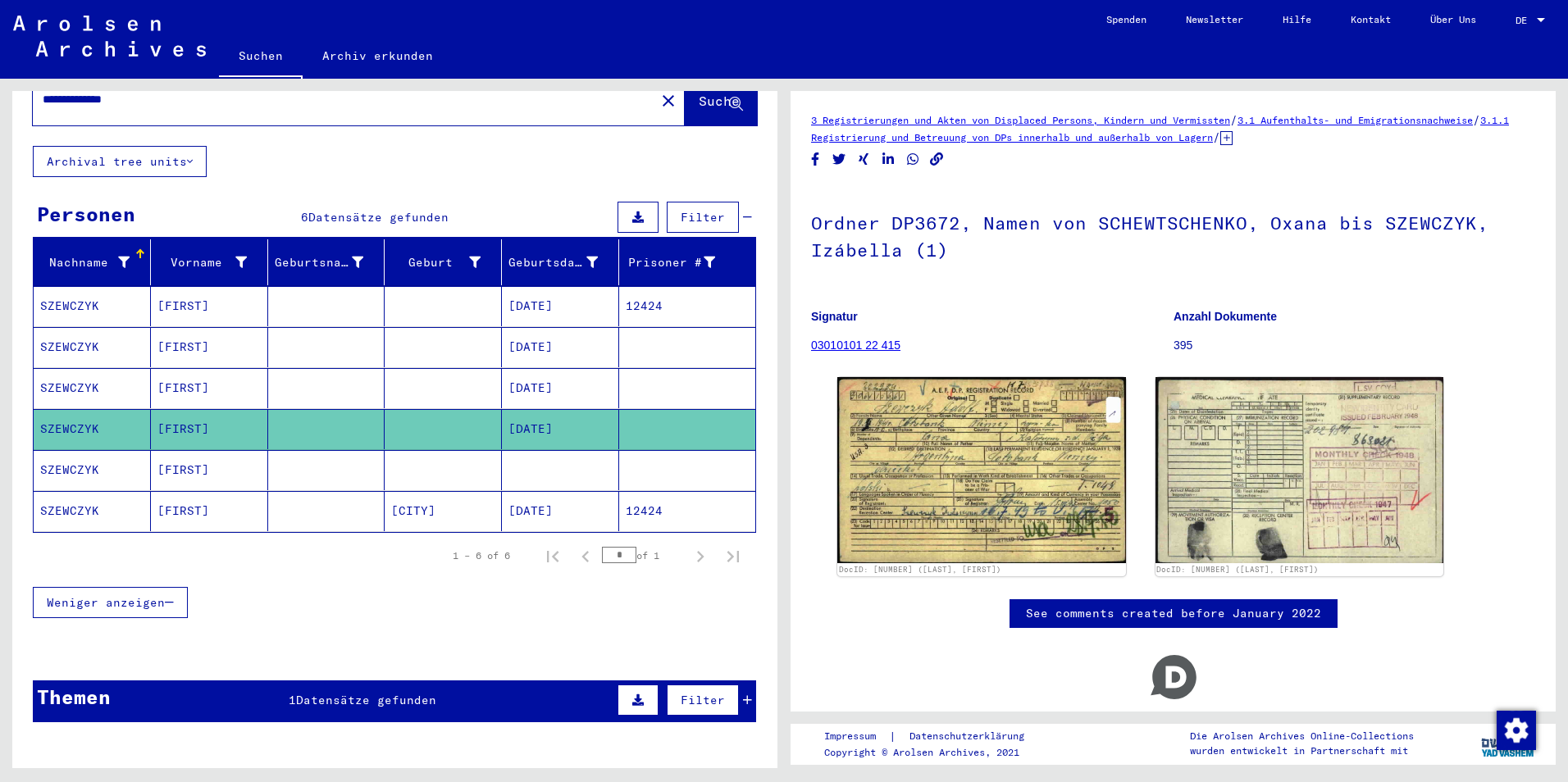 click on "[FIRST]" at bounding box center (209, 429) 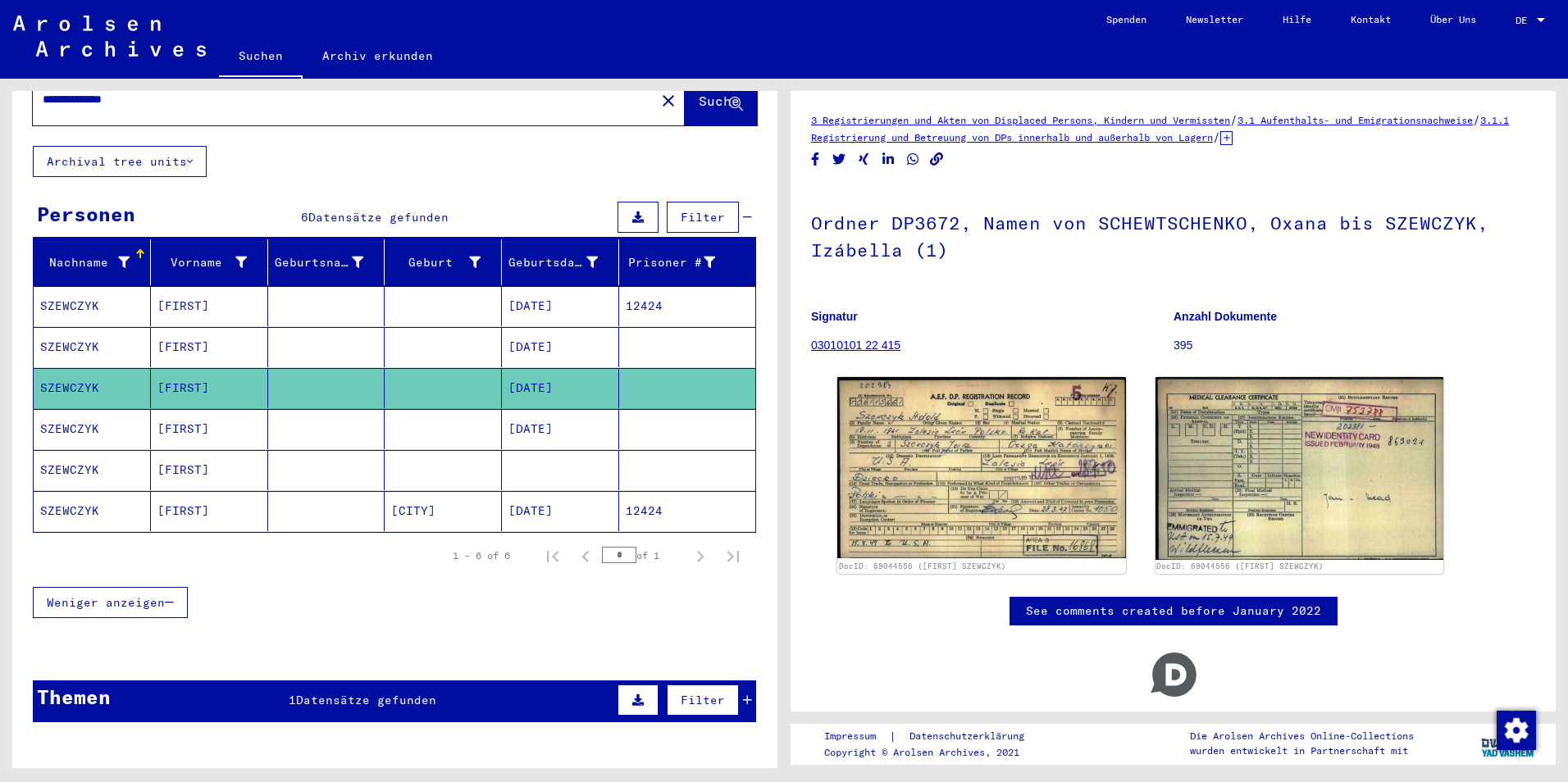 click on "[FIRST]" at bounding box center (209, 388) 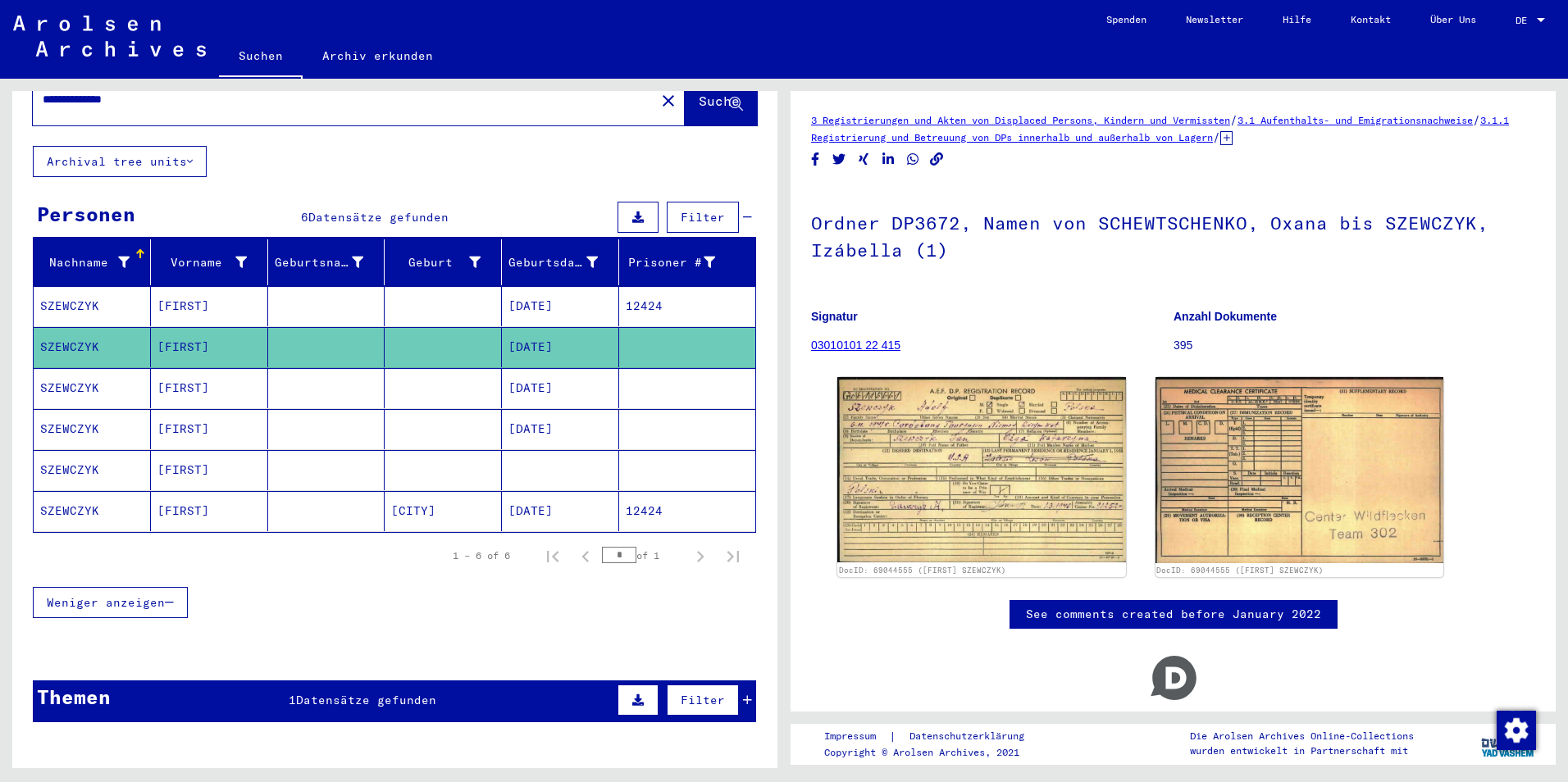 click on "[FIRST]" at bounding box center (209, 347) 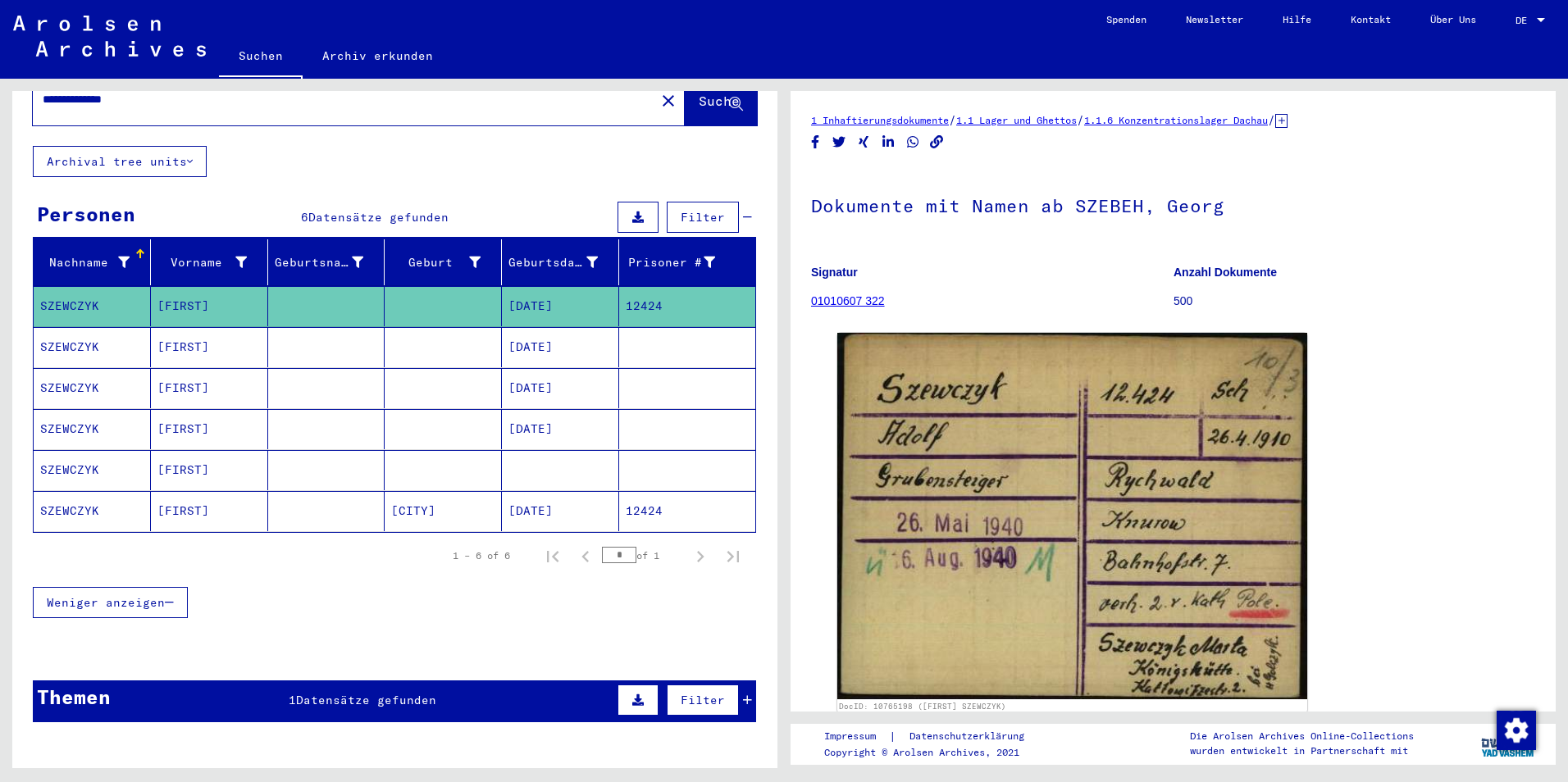 scroll, scrollTop: 0, scrollLeft: 0, axis: both 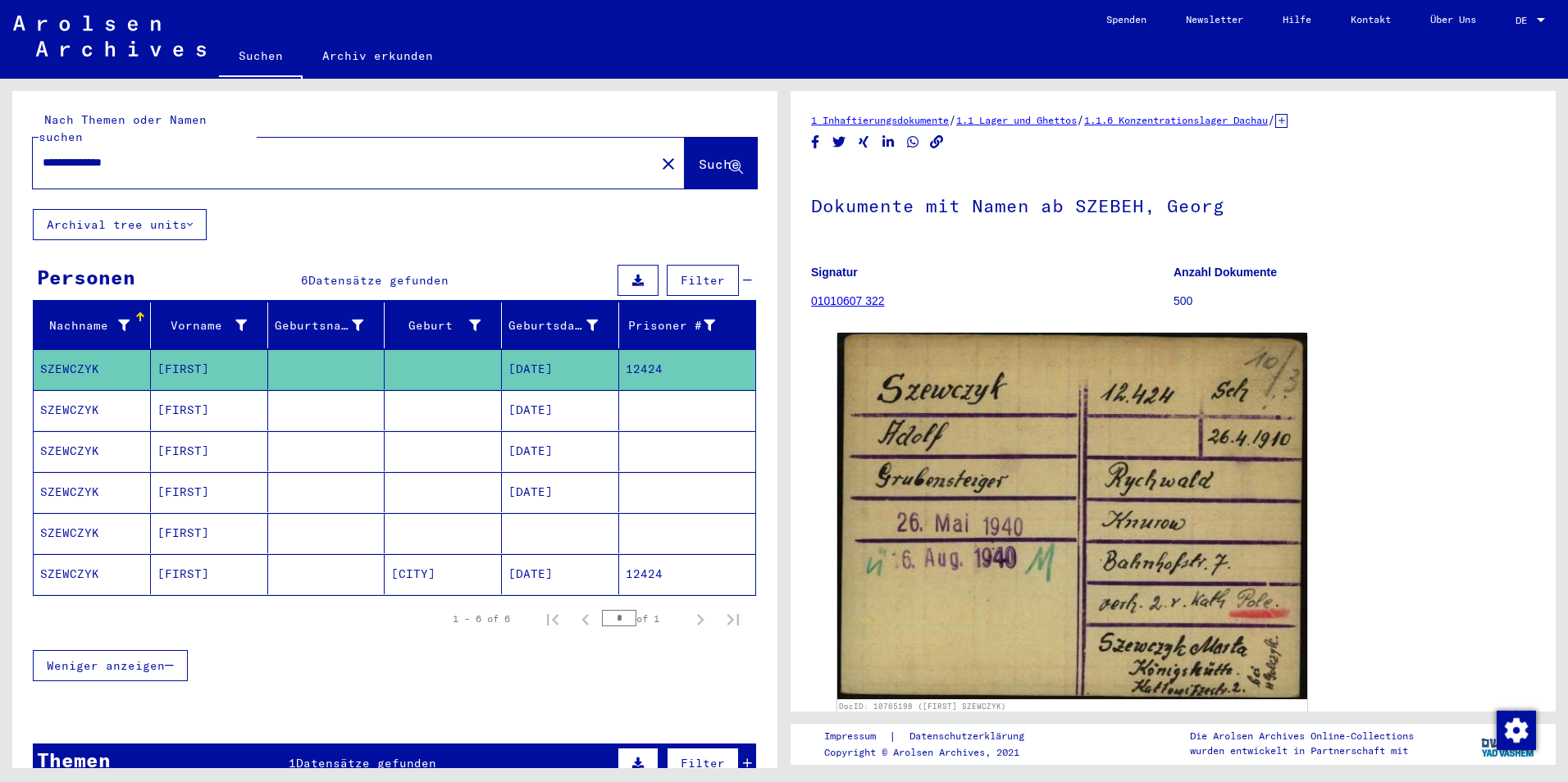 drag, startPoint x: 151, startPoint y: 148, endPoint x: 106, endPoint y: 144, distance: 45.177428 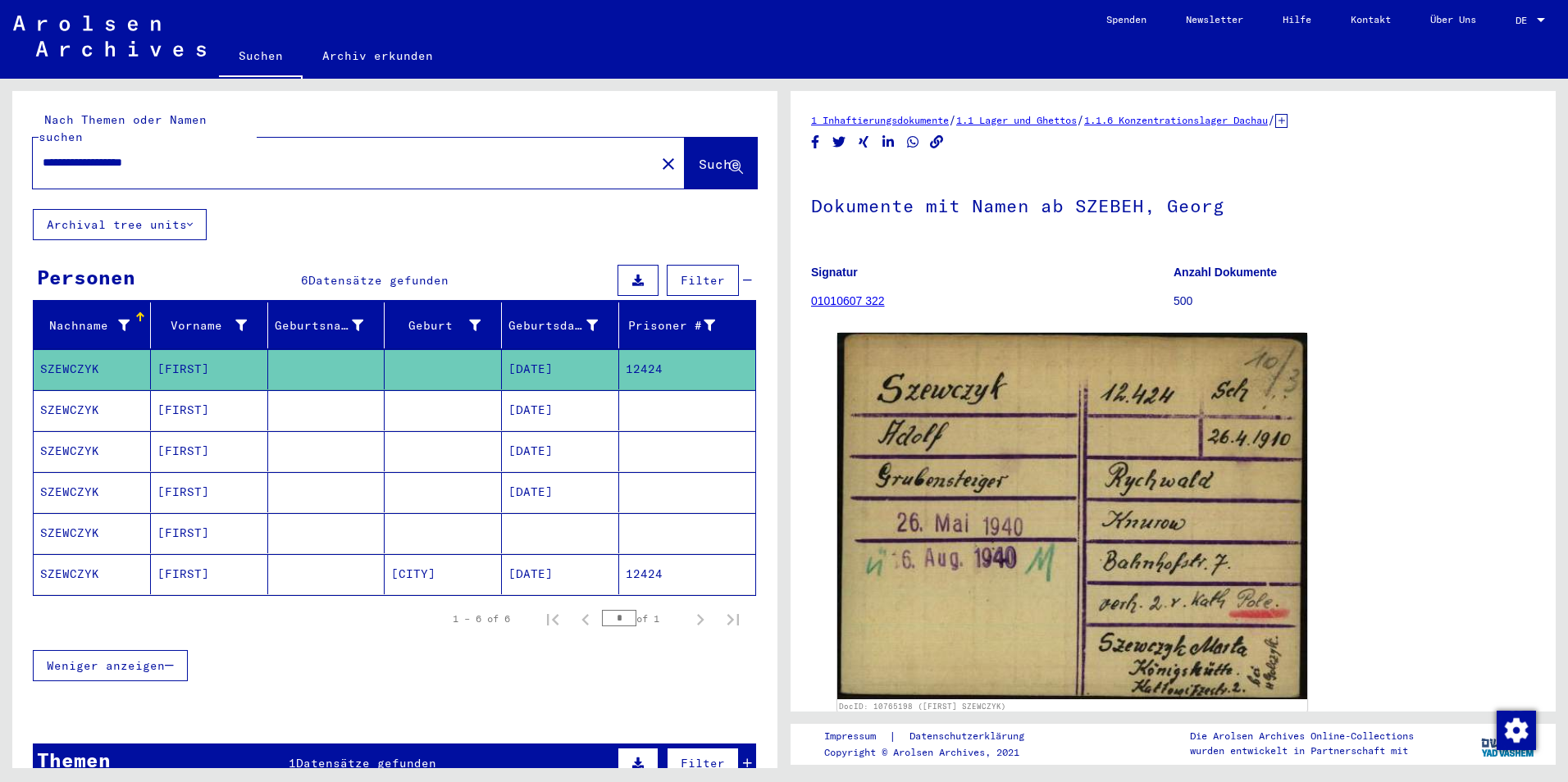 type on "**********" 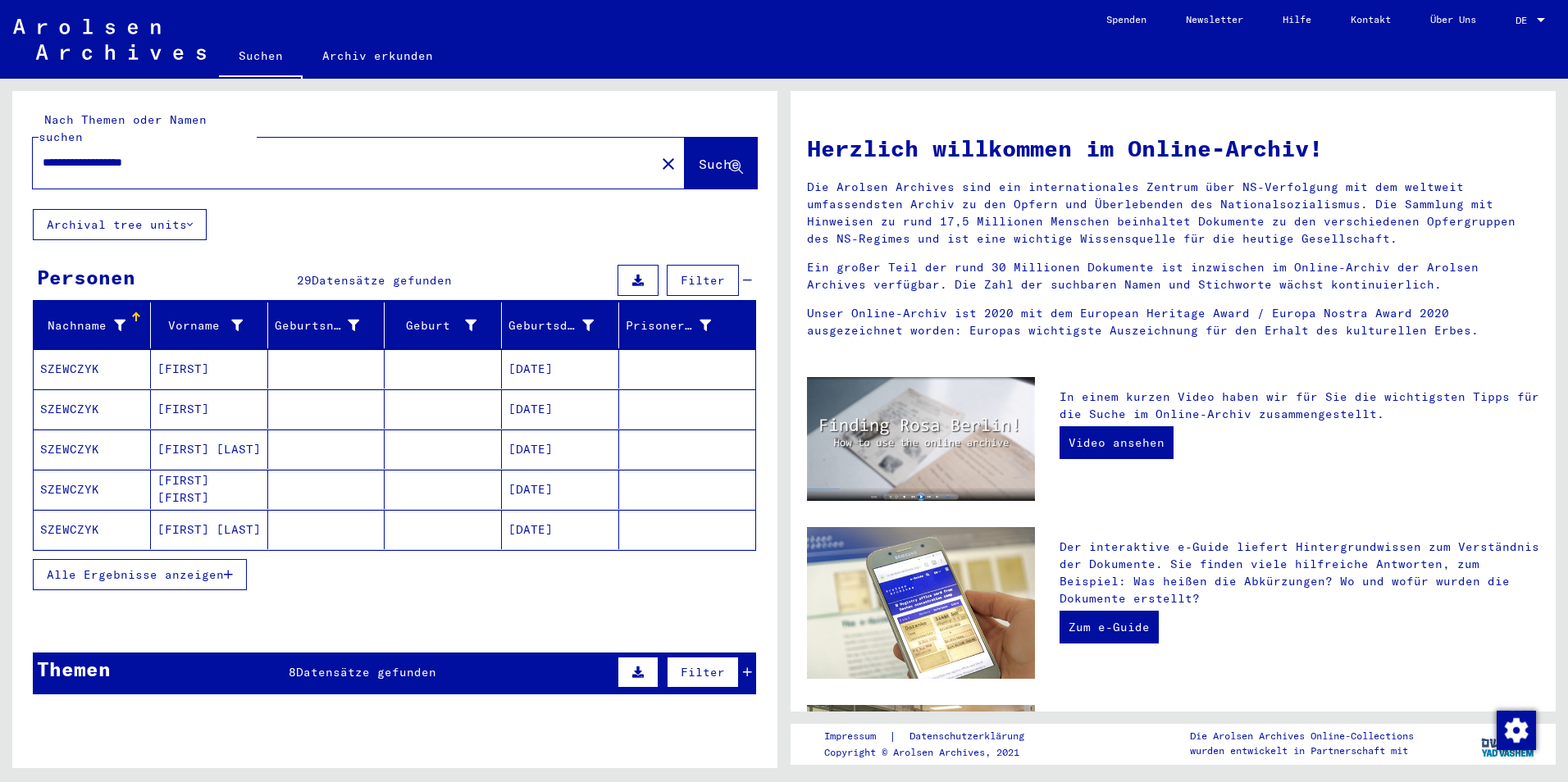 click on "[FIRST]" at bounding box center [209, 409] 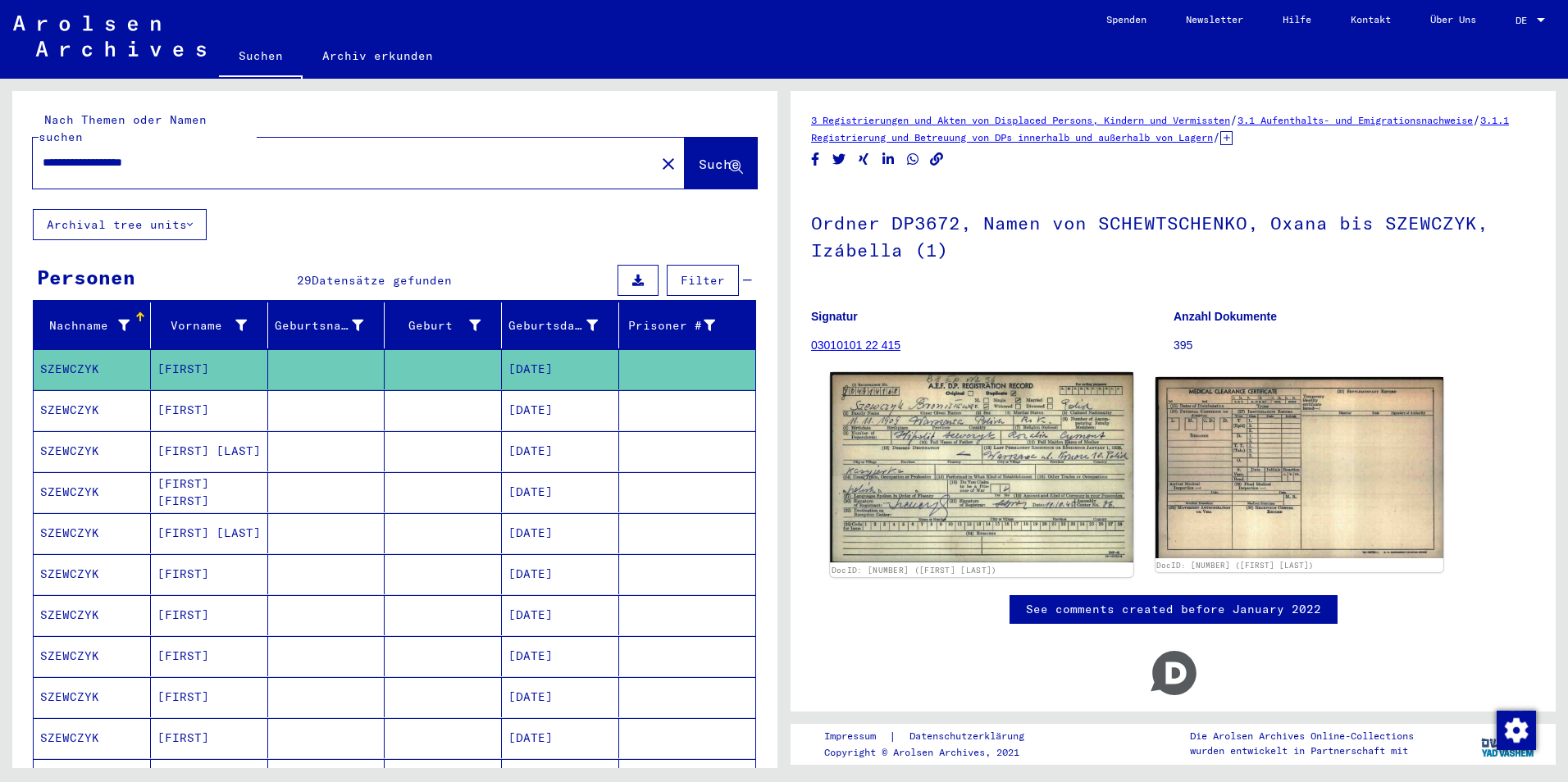 click 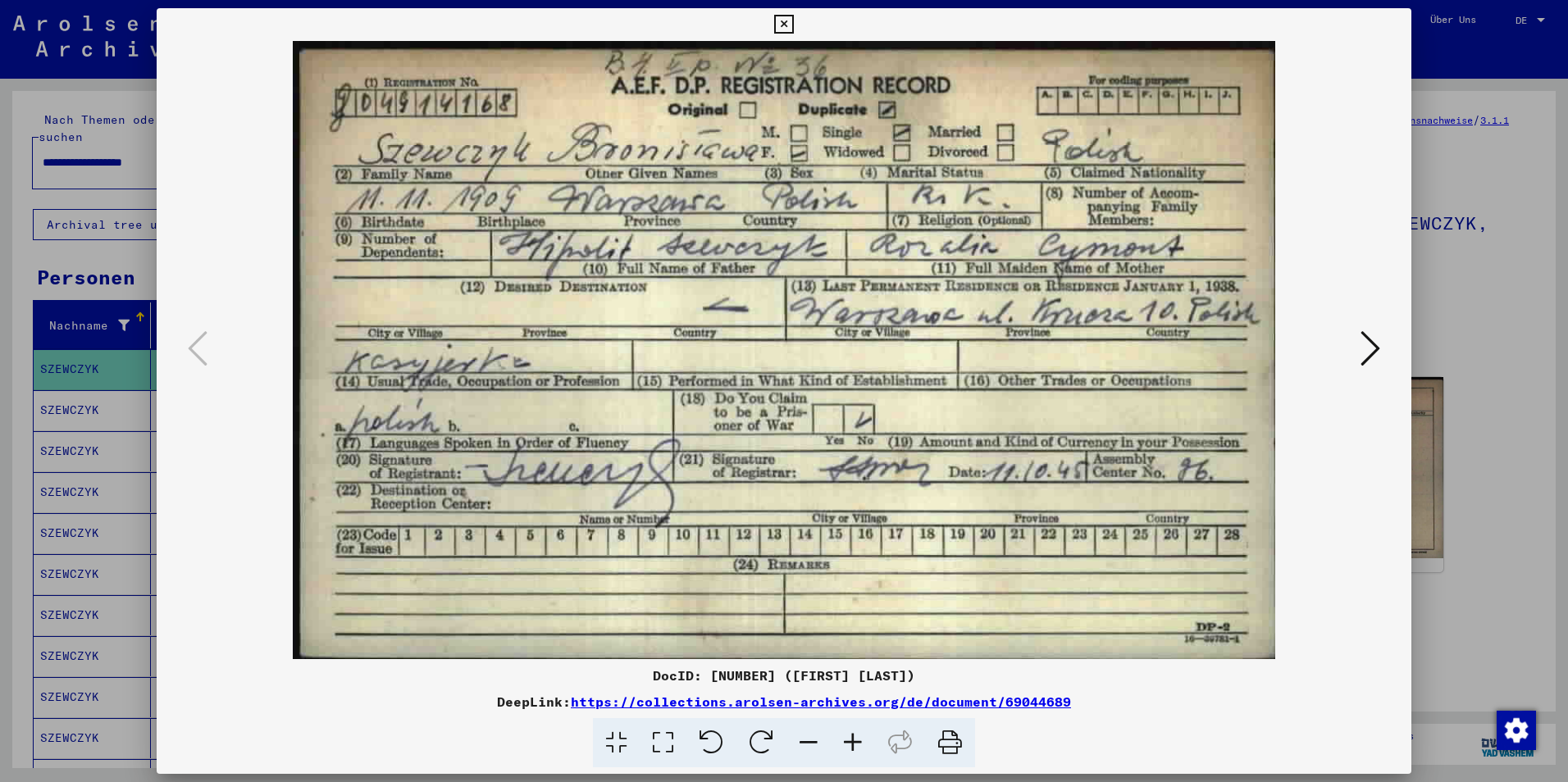 click at bounding box center [1370, 348] 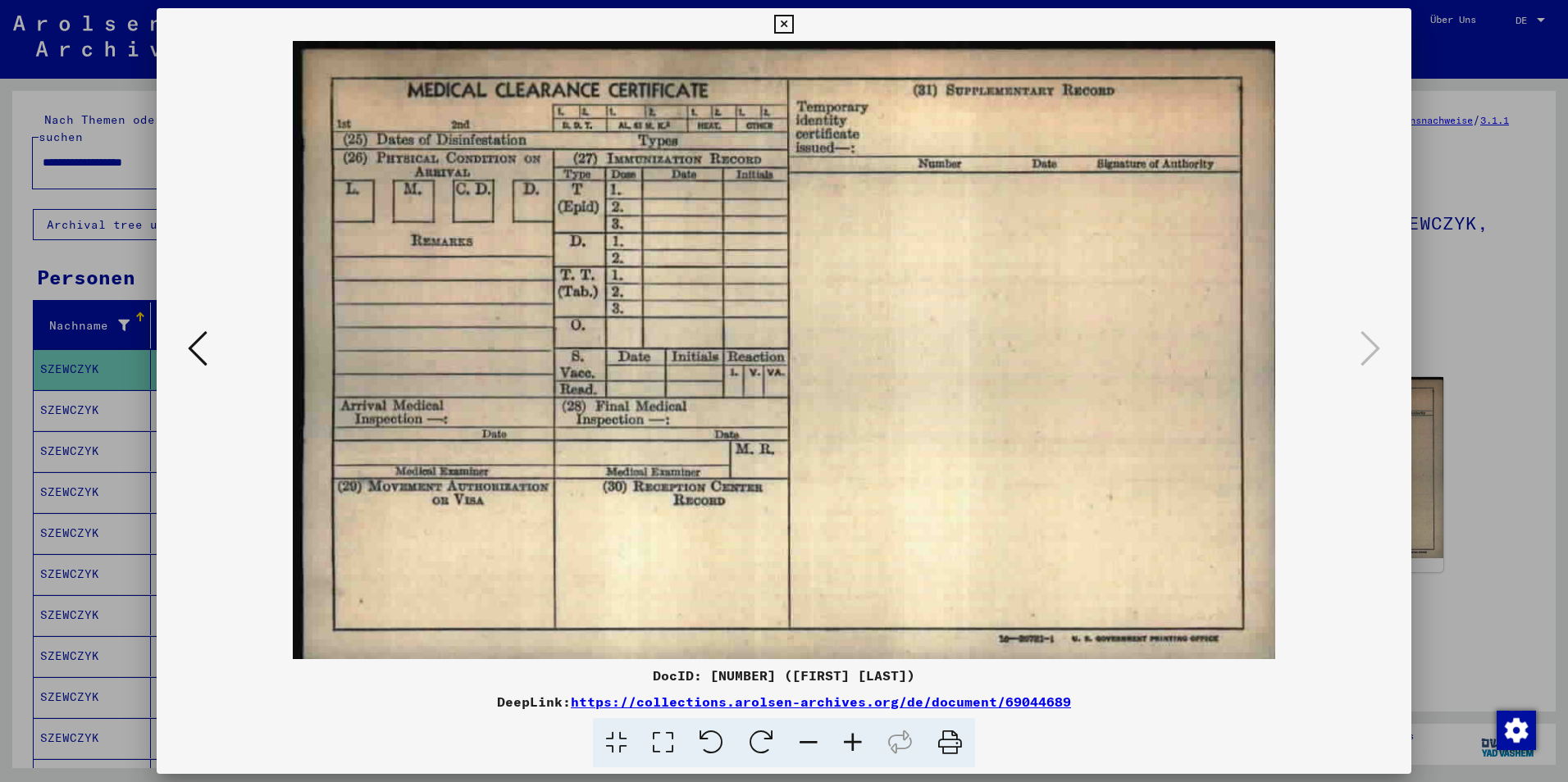 click at bounding box center (784, 391) 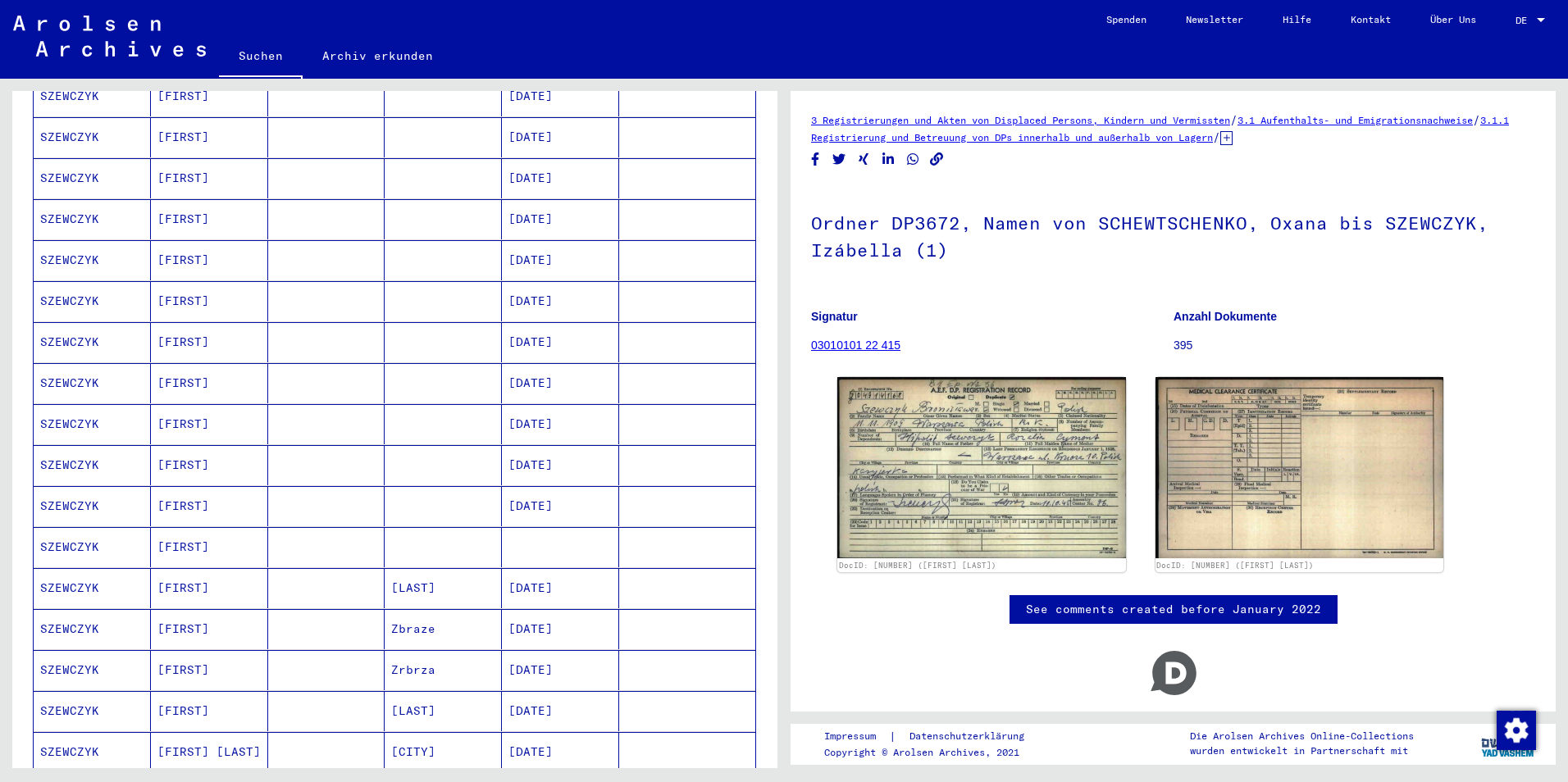 scroll, scrollTop: 656, scrollLeft: 0, axis: vertical 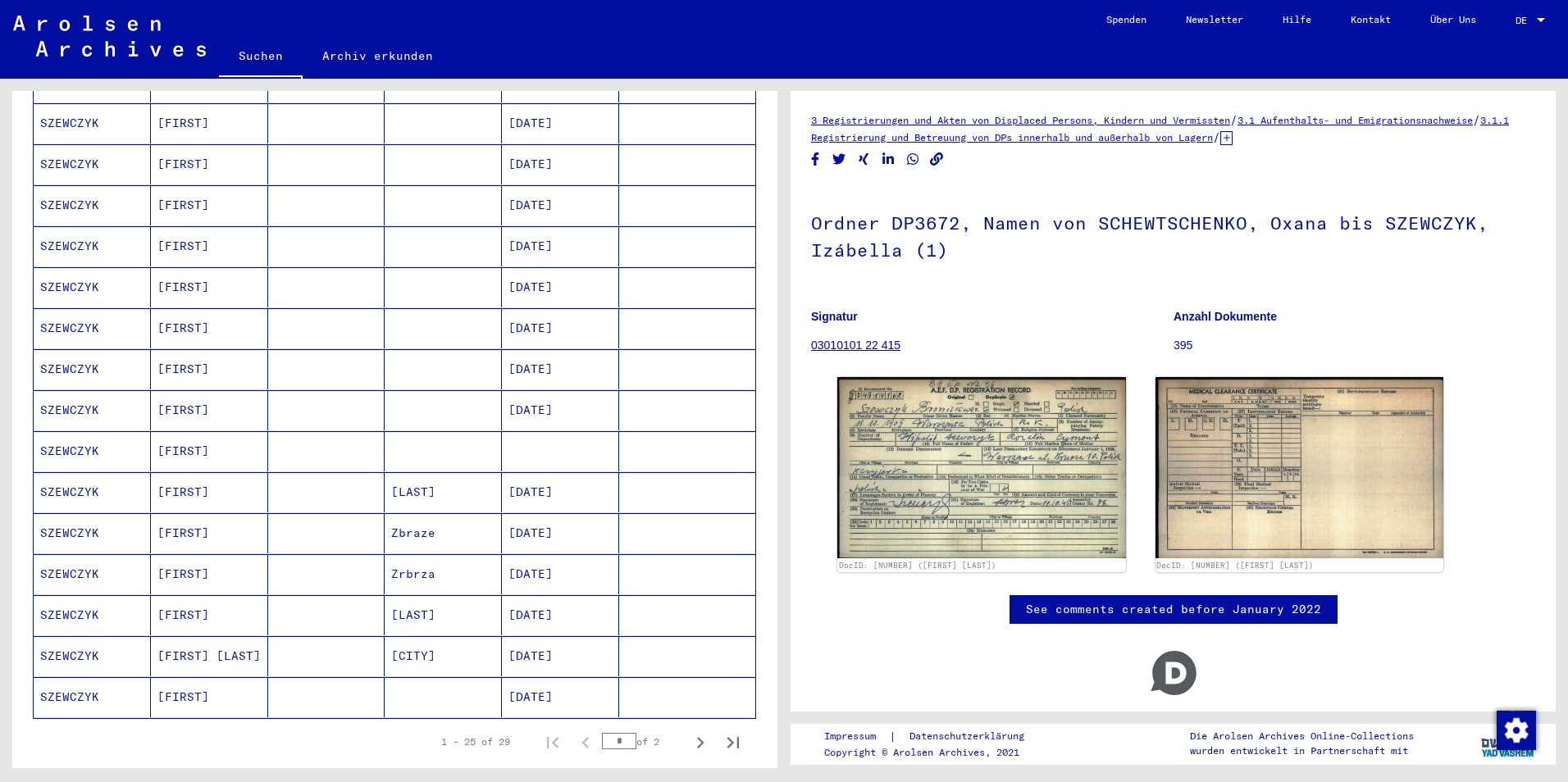 click at bounding box center [326, 492] 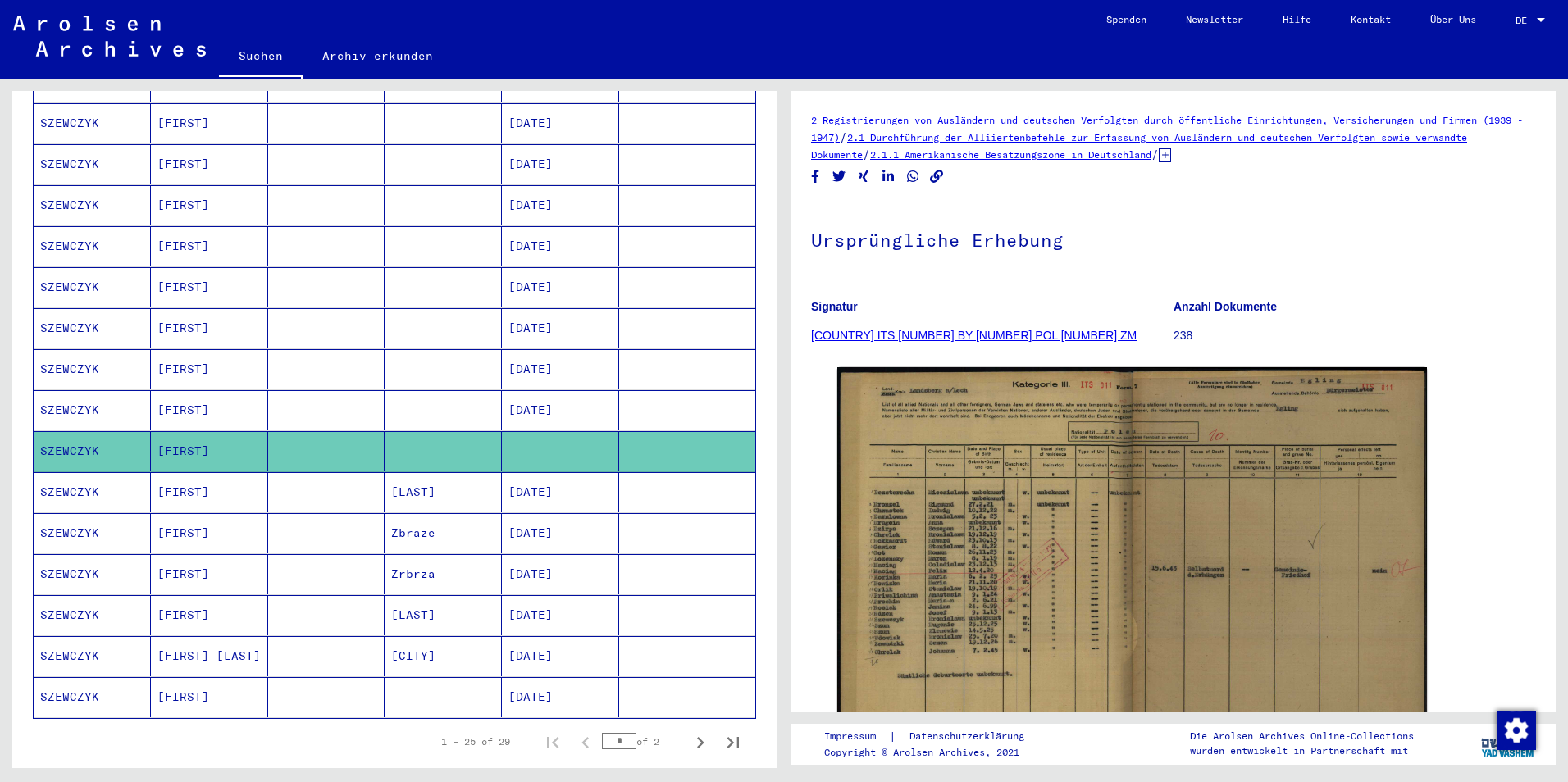 click at bounding box center [687, 656] 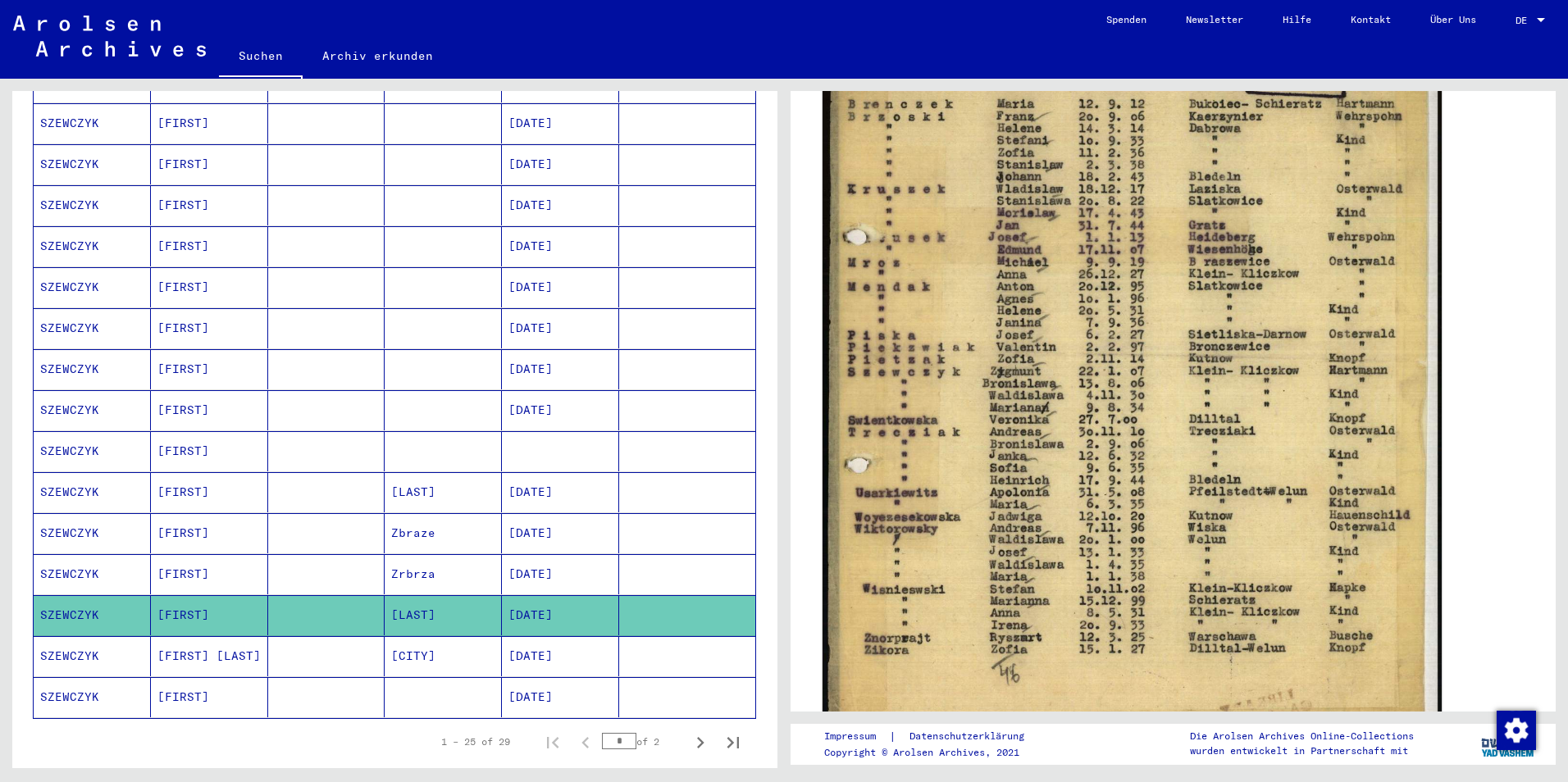 scroll, scrollTop: 492, scrollLeft: 0, axis: vertical 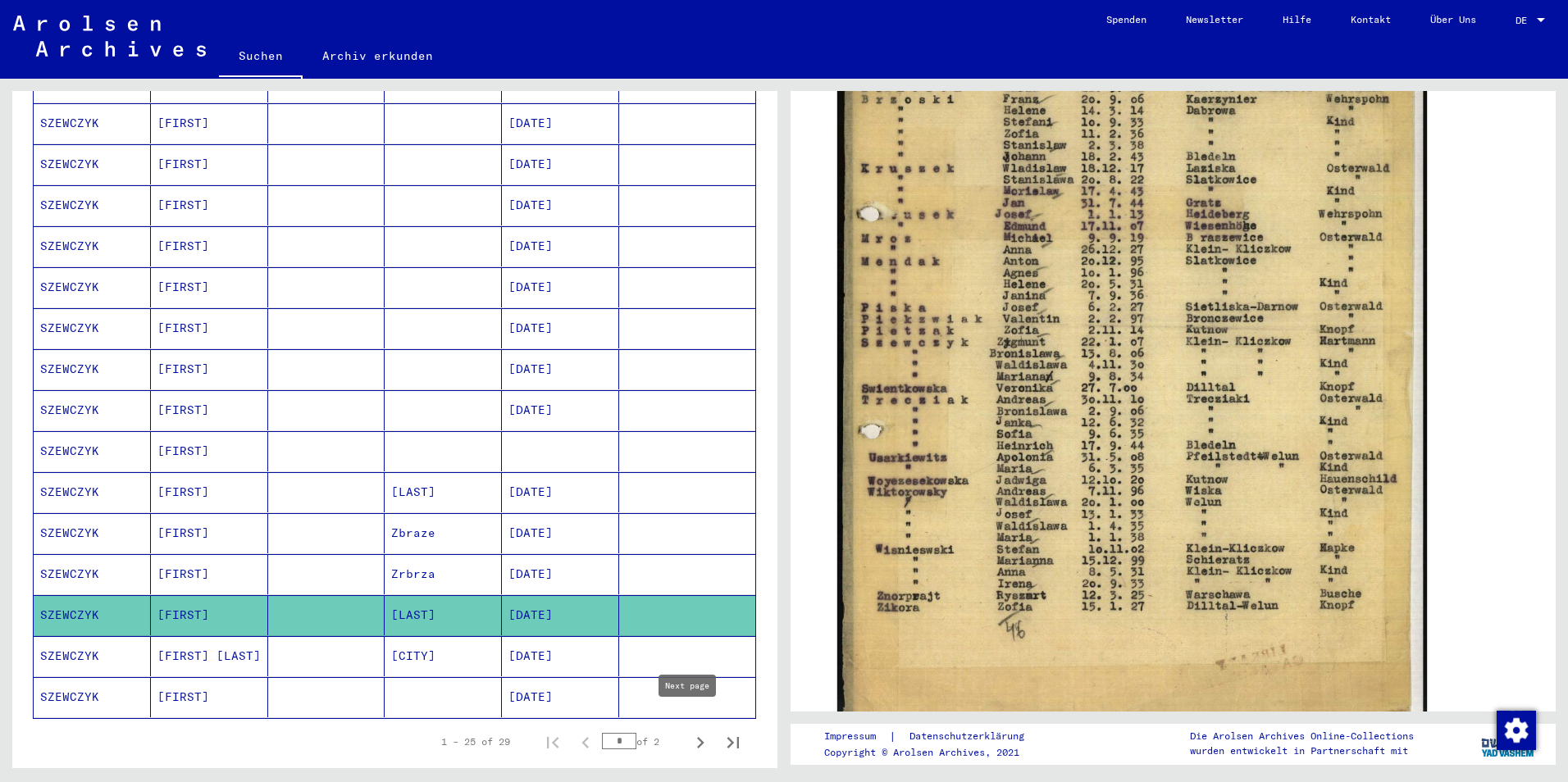 click 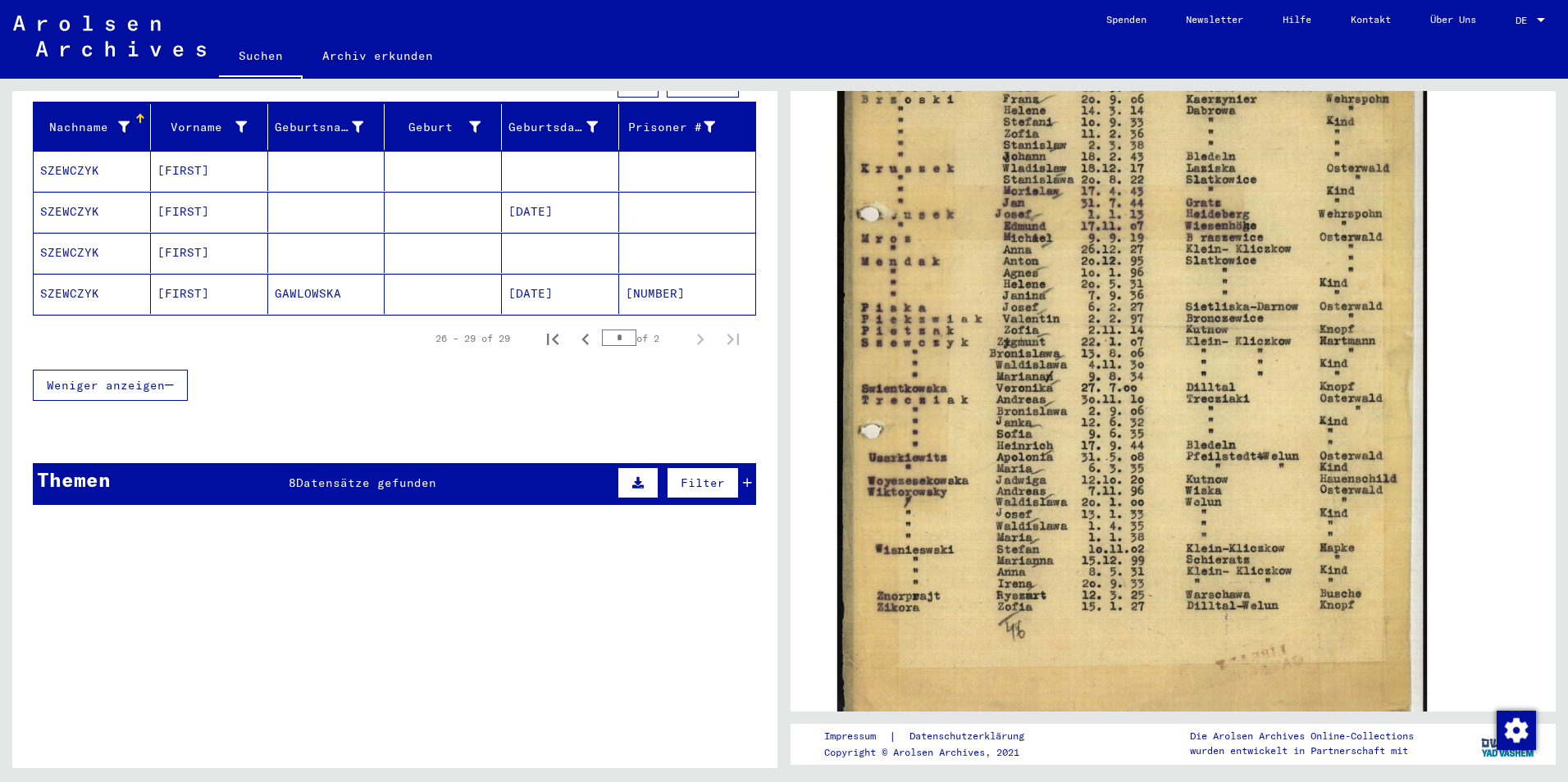 scroll, scrollTop: 197, scrollLeft: 0, axis: vertical 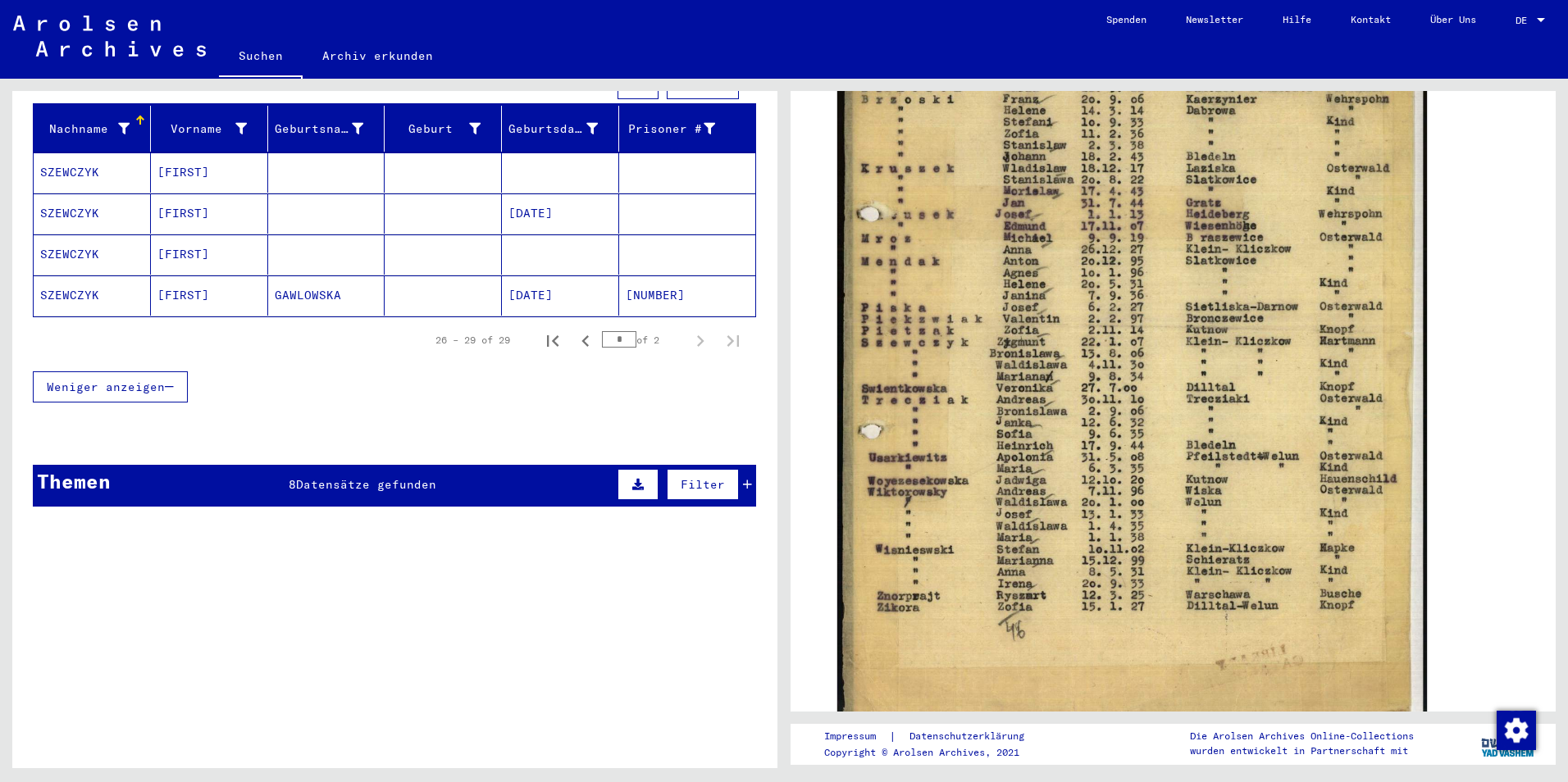 click at bounding box center [326, 213] 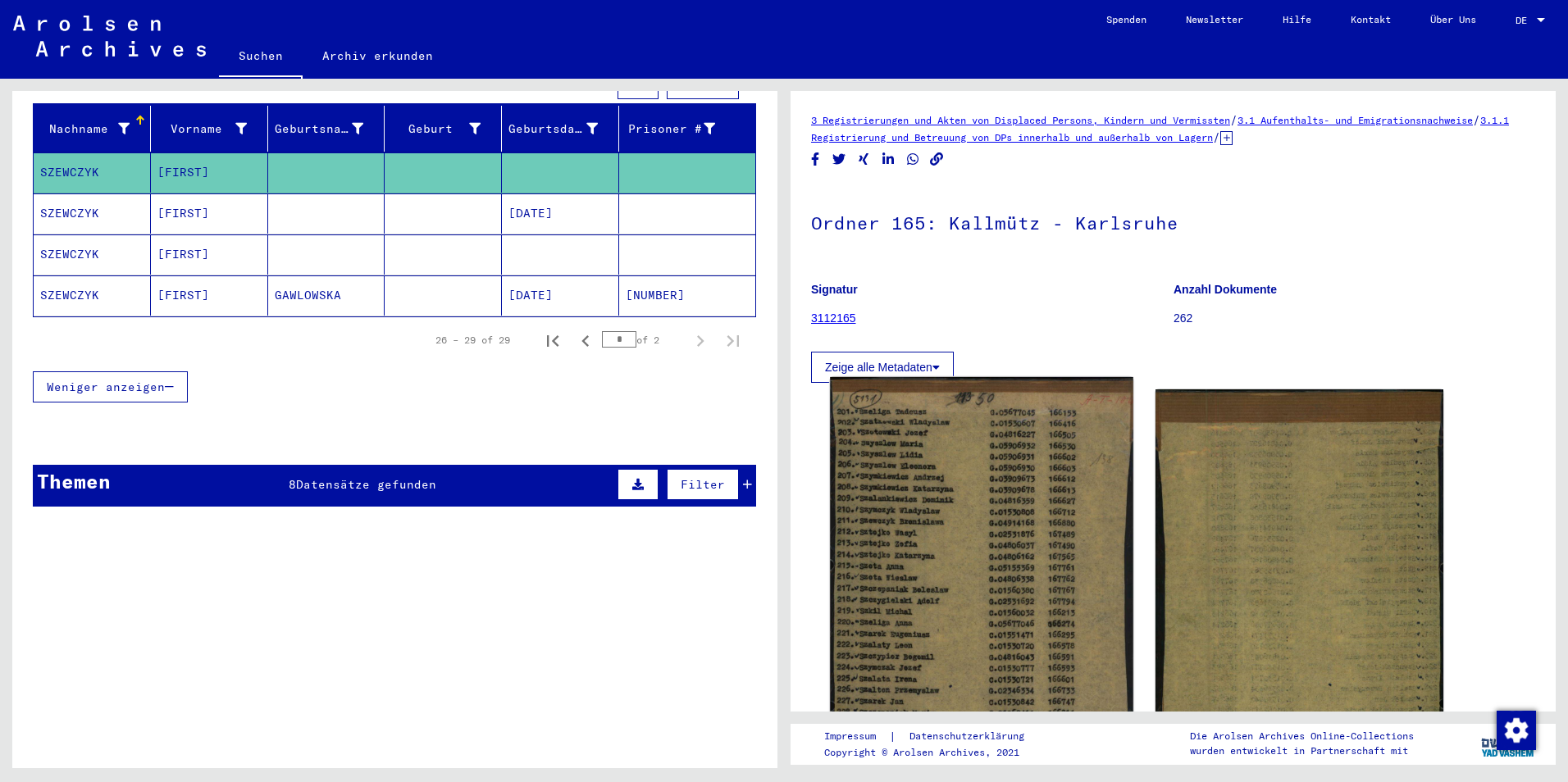 click 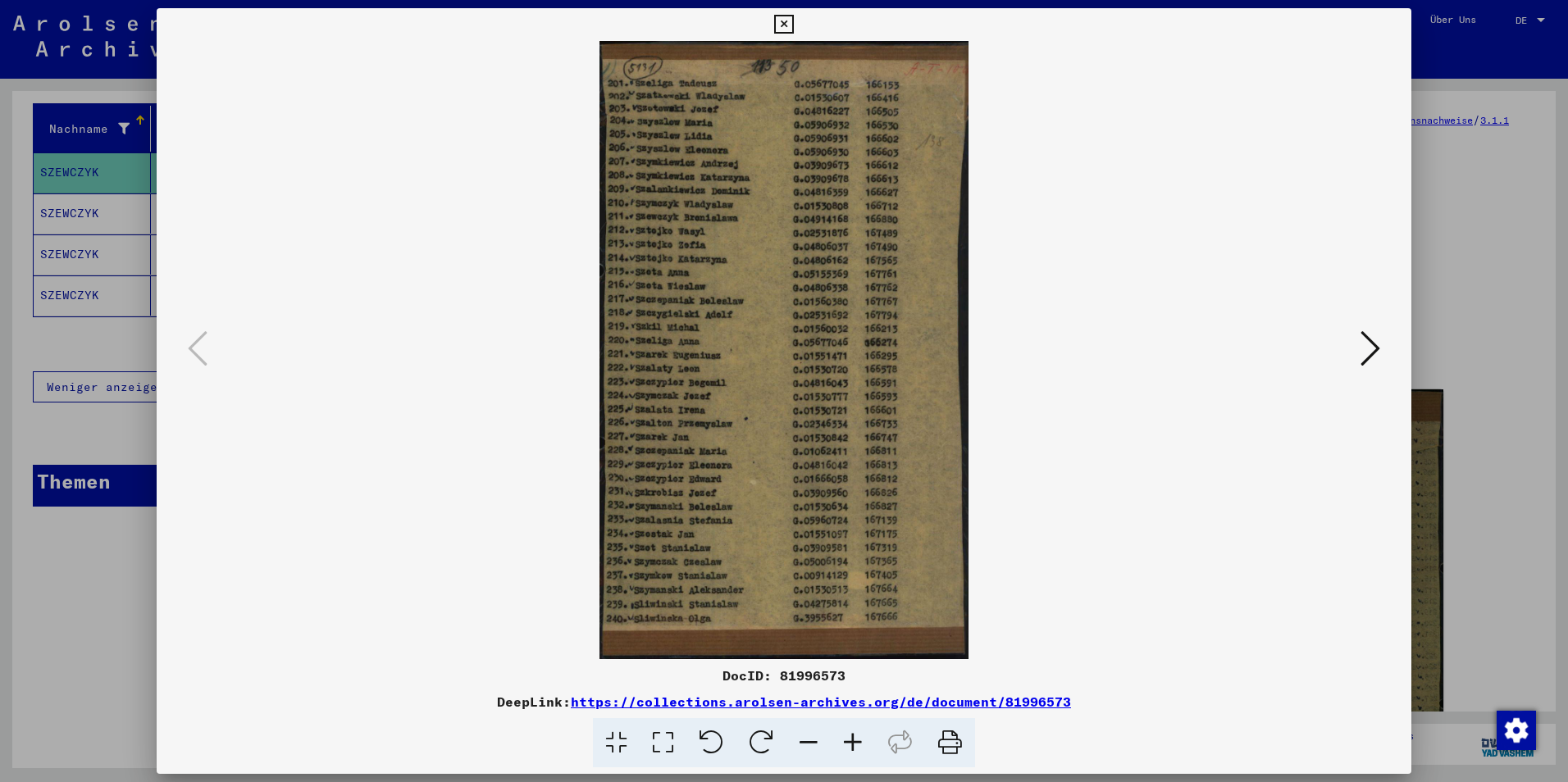 click at bounding box center (784, 391) 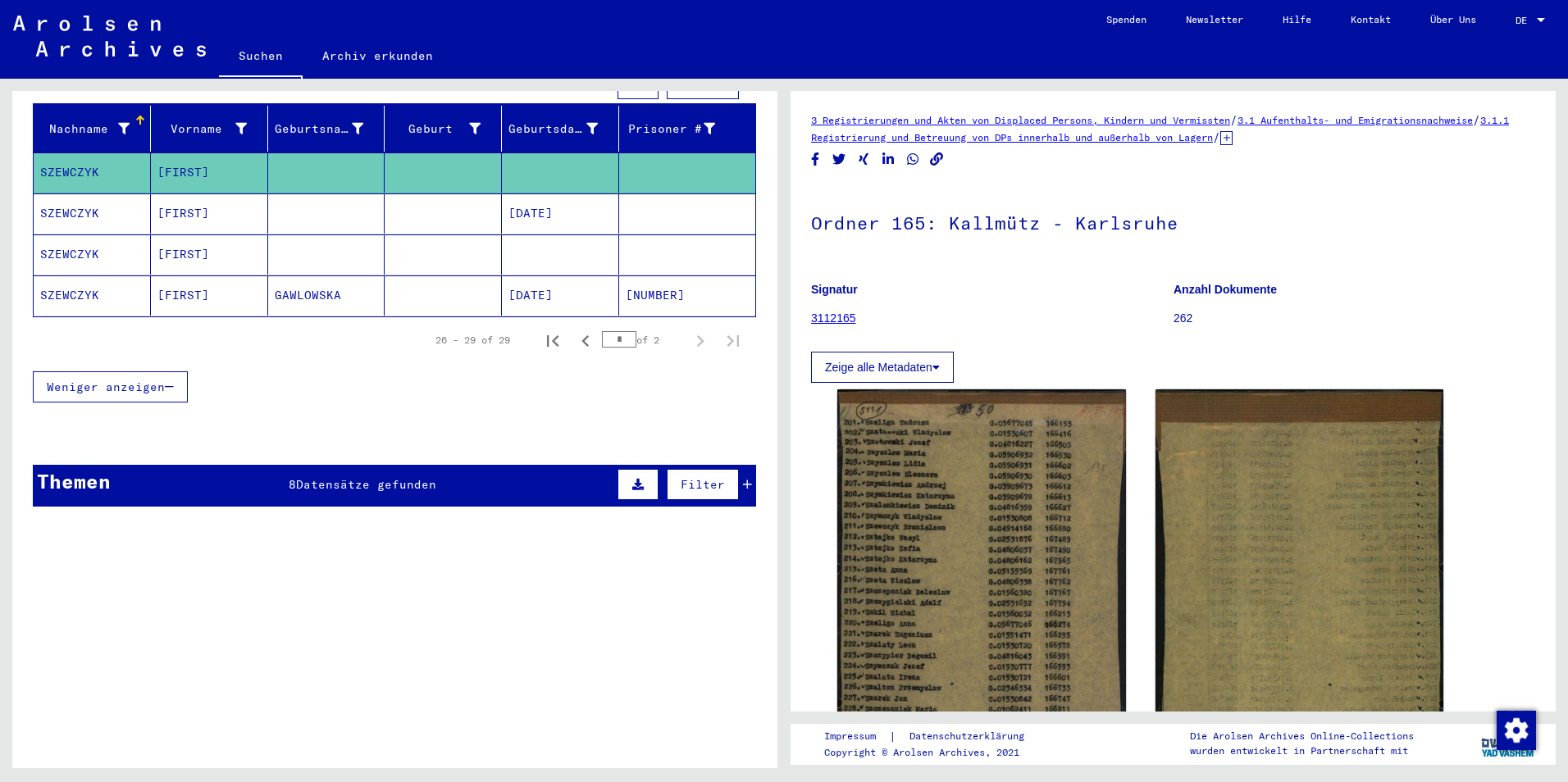 click at bounding box center (326, 254) 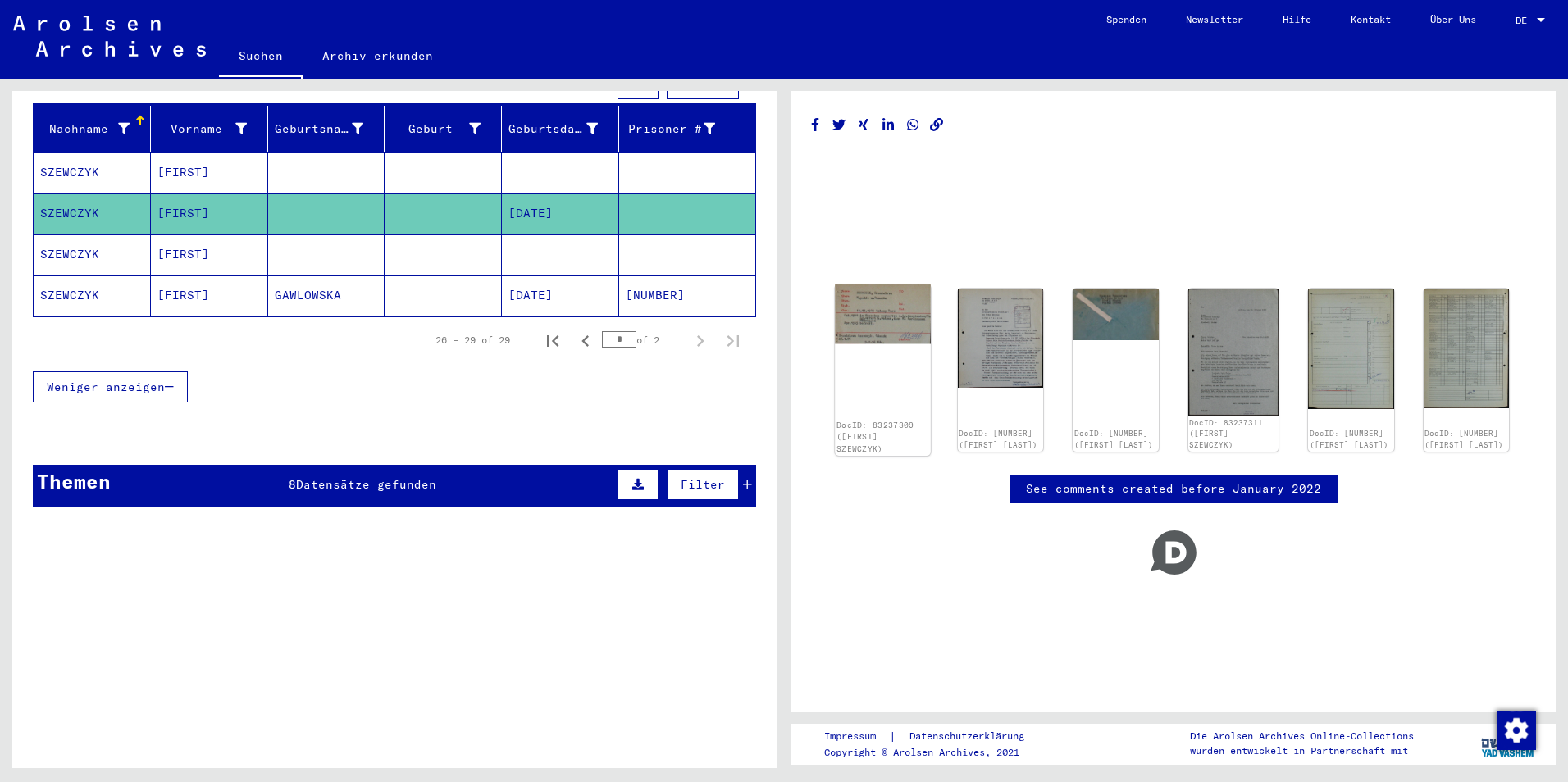 click 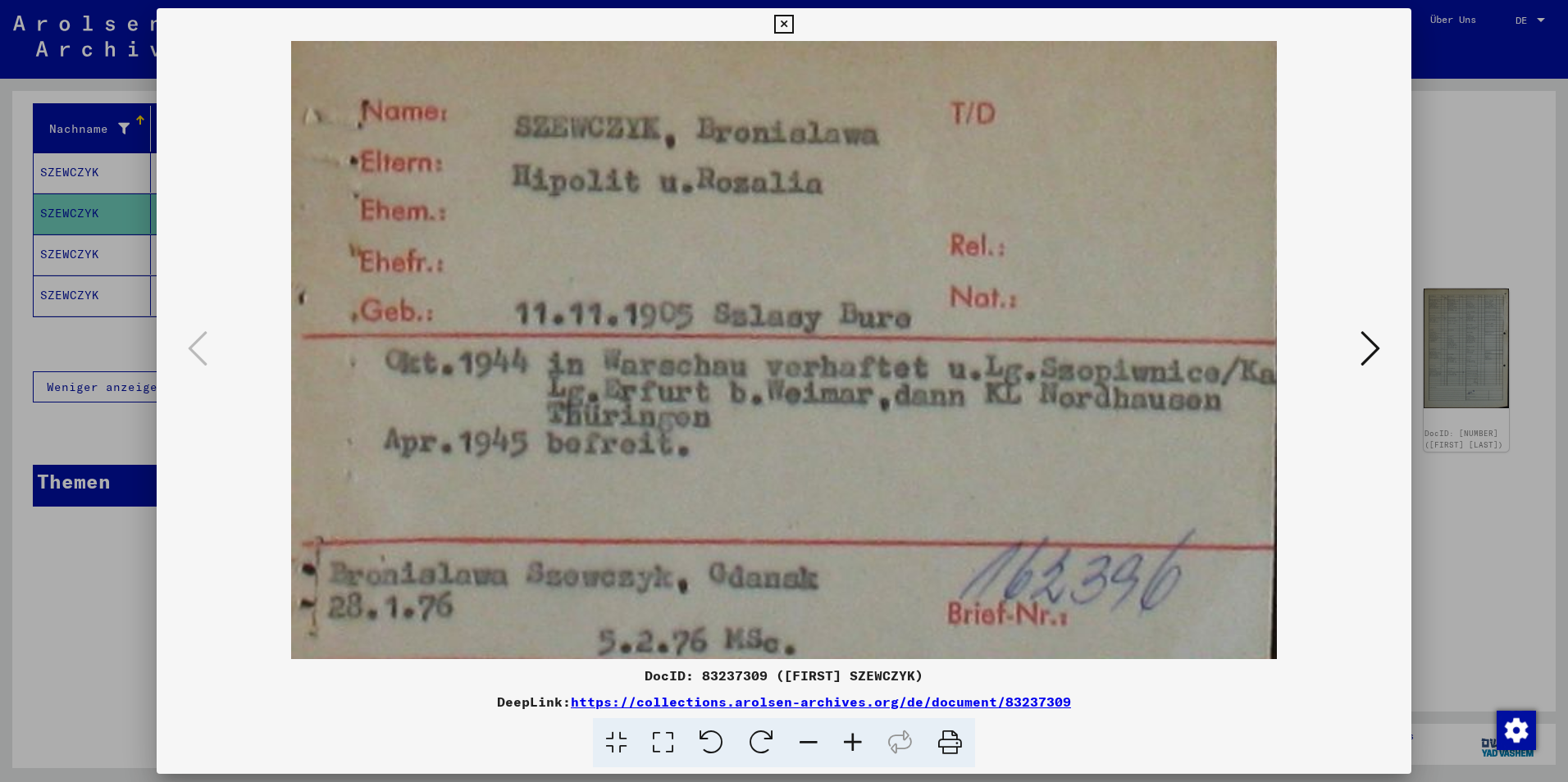 click at bounding box center [1370, 349] 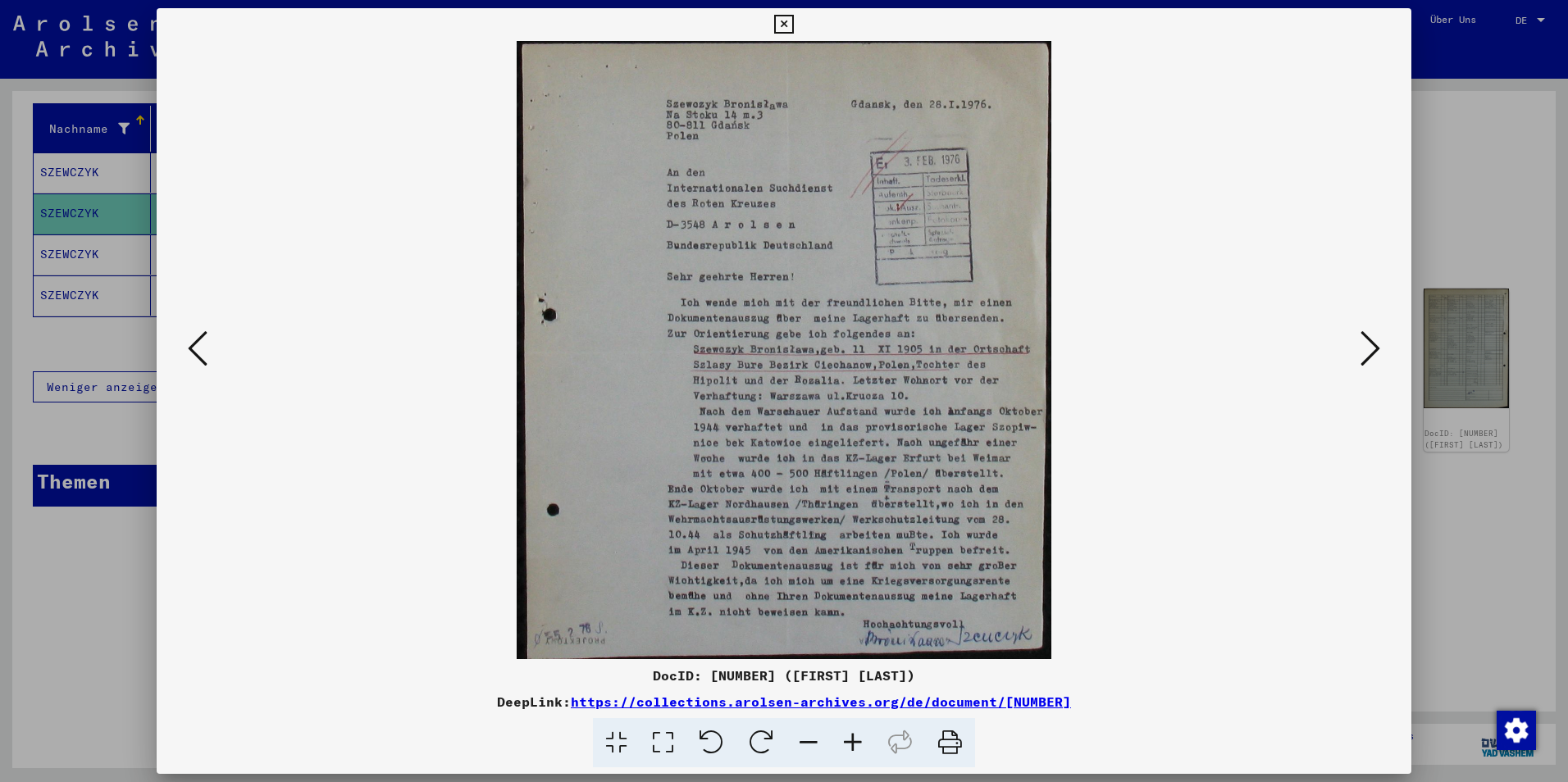 click at bounding box center [1370, 349] 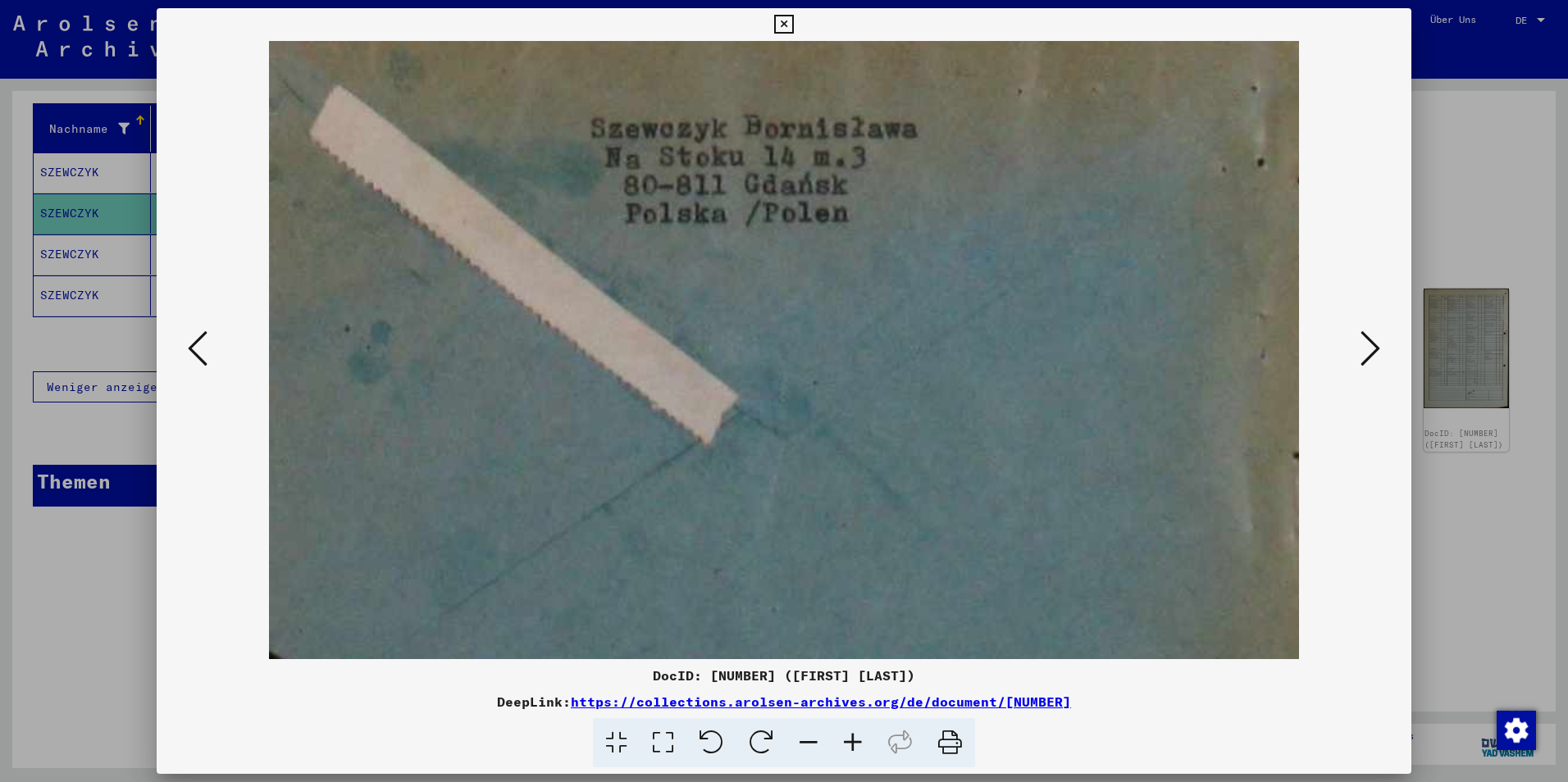 click at bounding box center [1370, 349] 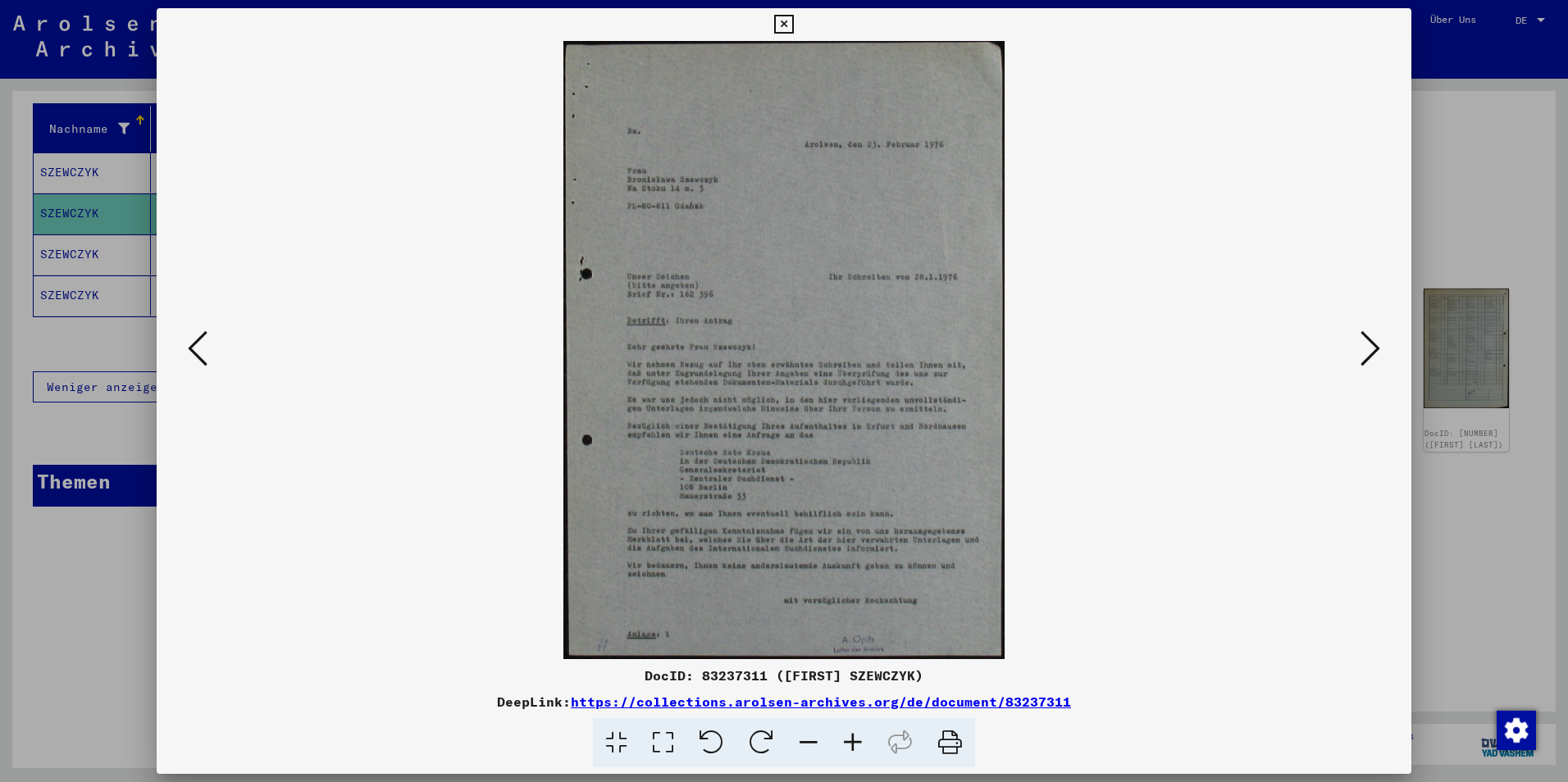 click at bounding box center (1370, 349) 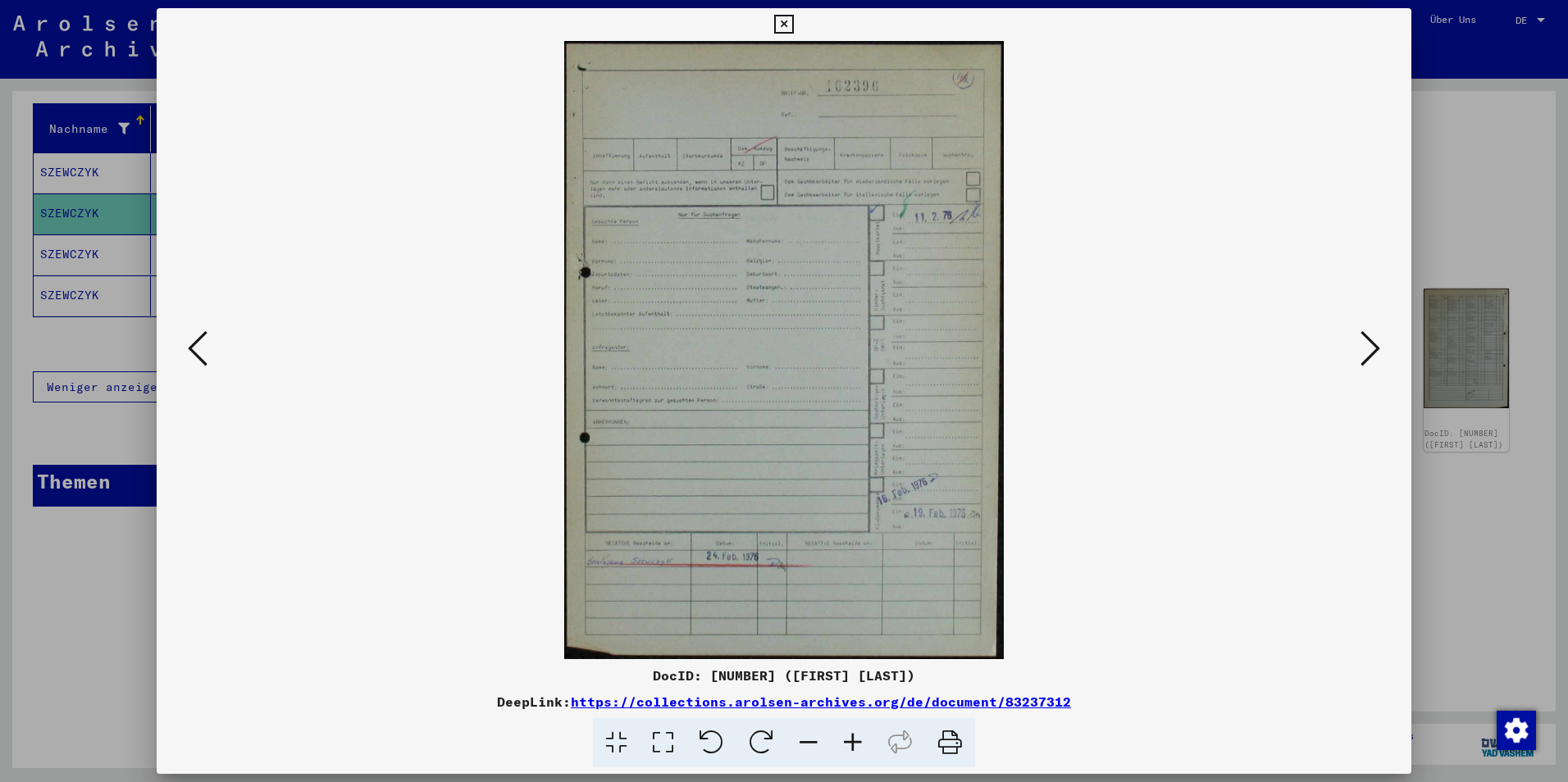 click at bounding box center [1370, 349] 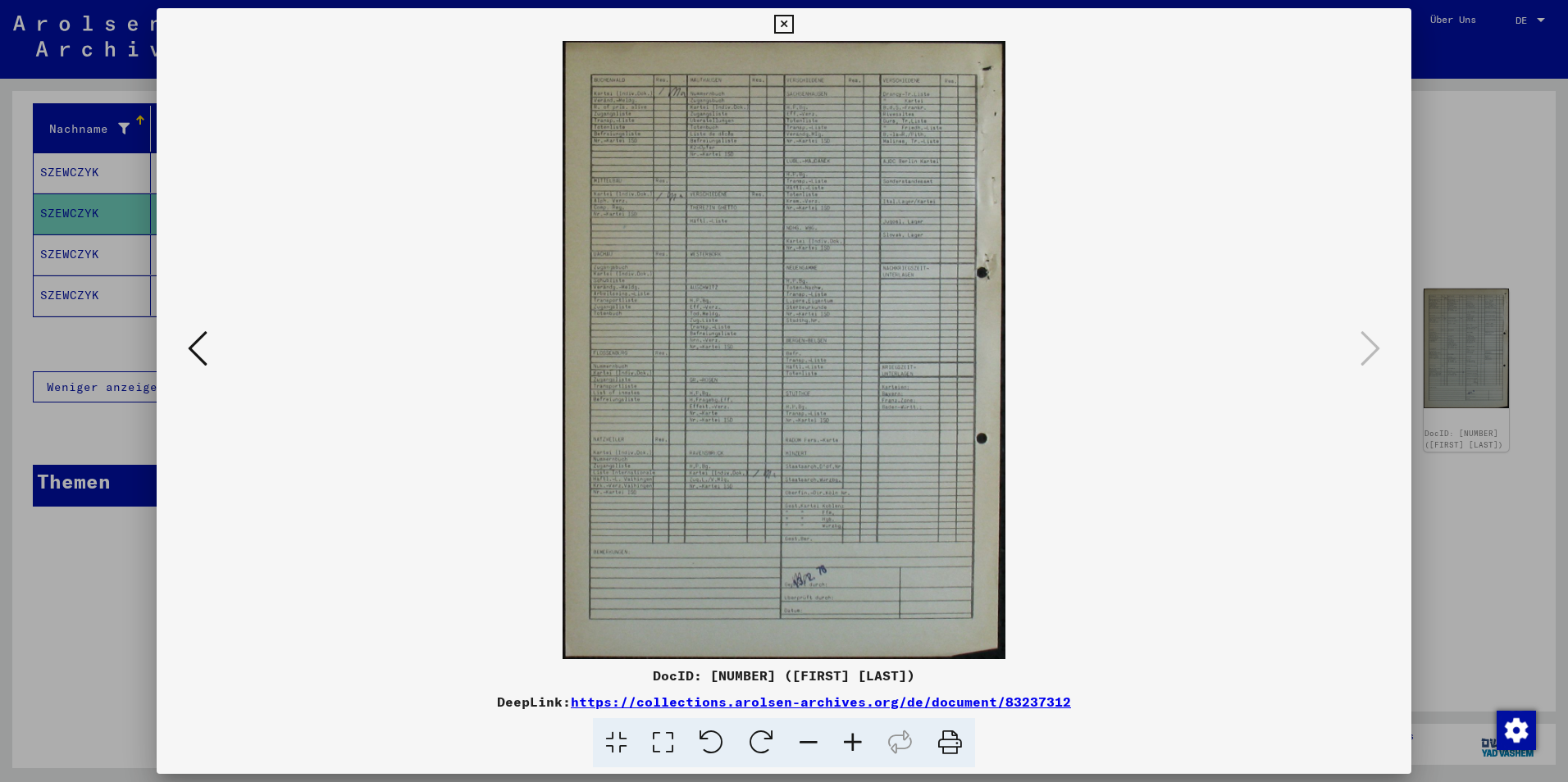 click at bounding box center (784, 391) 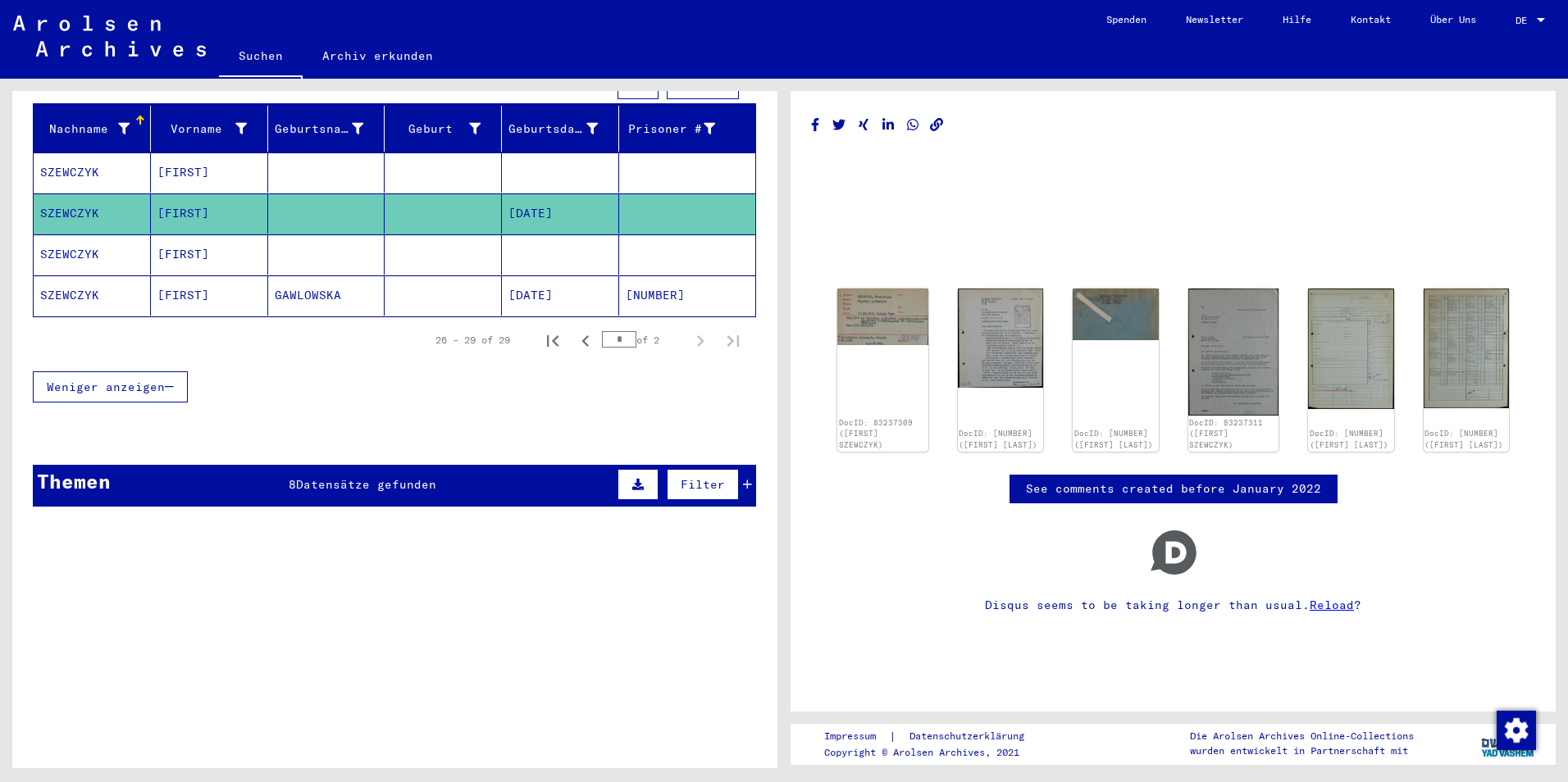 click at bounding box center [326, 295] 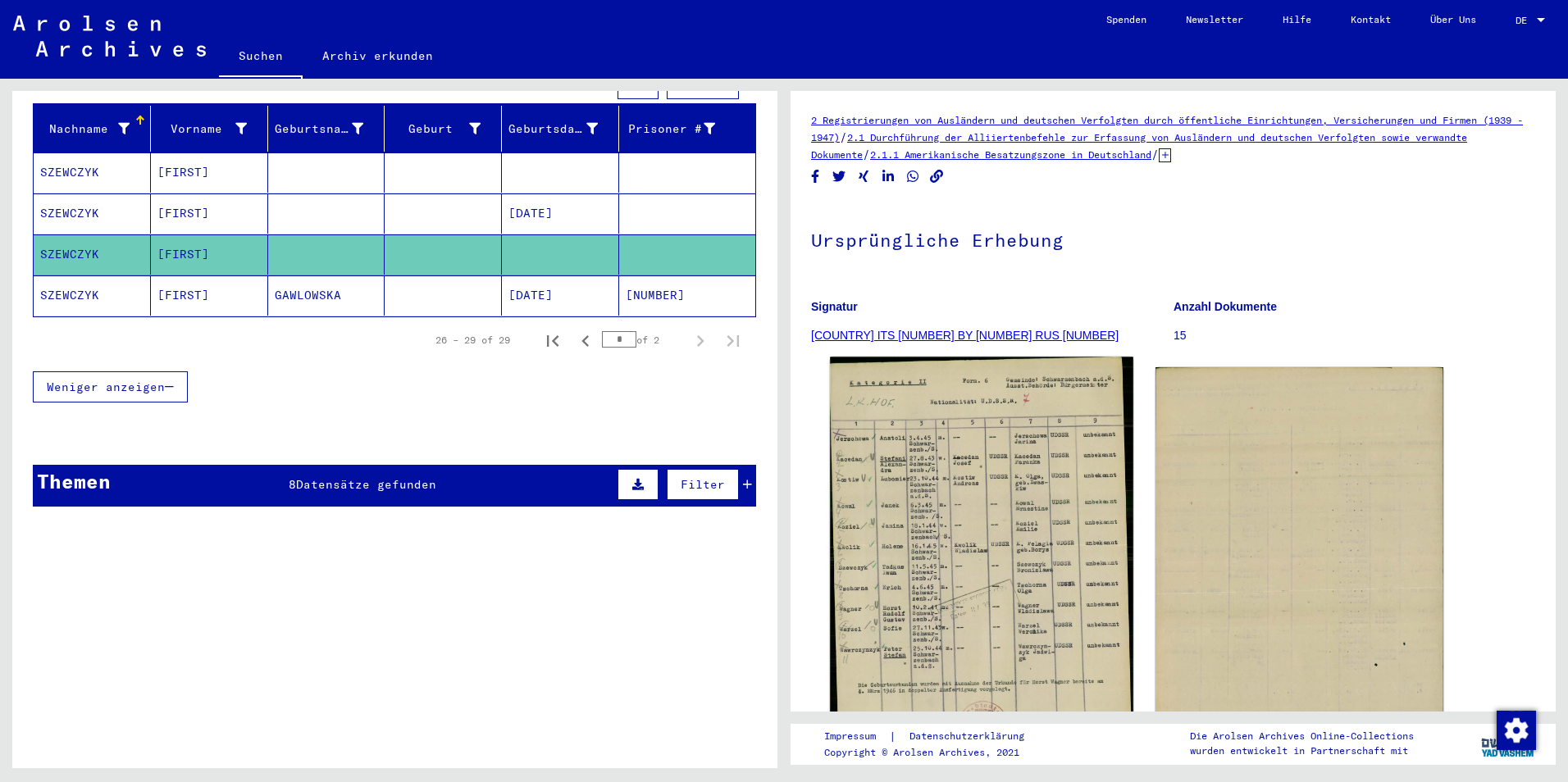 click 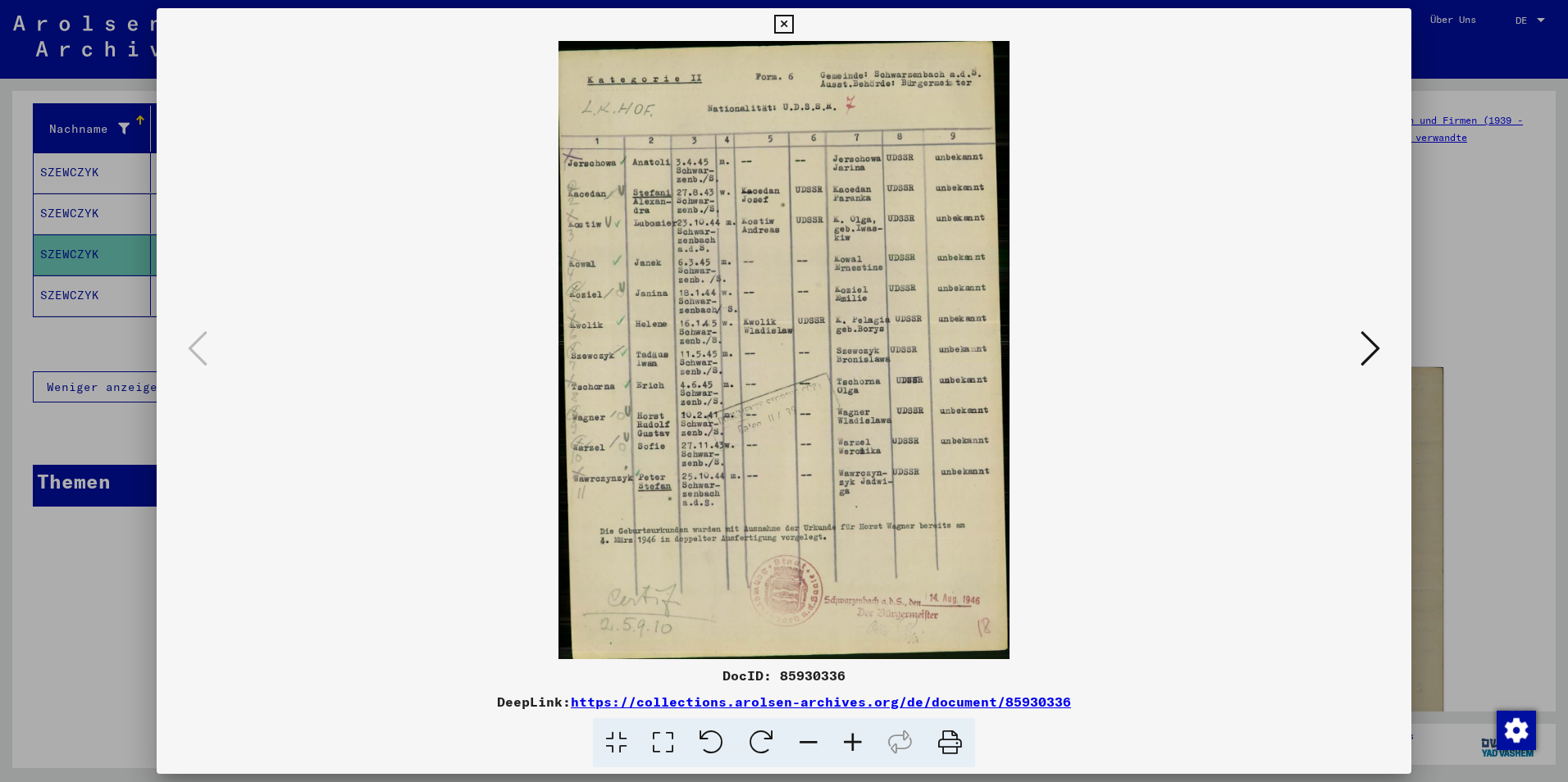 click at bounding box center (784, 391) 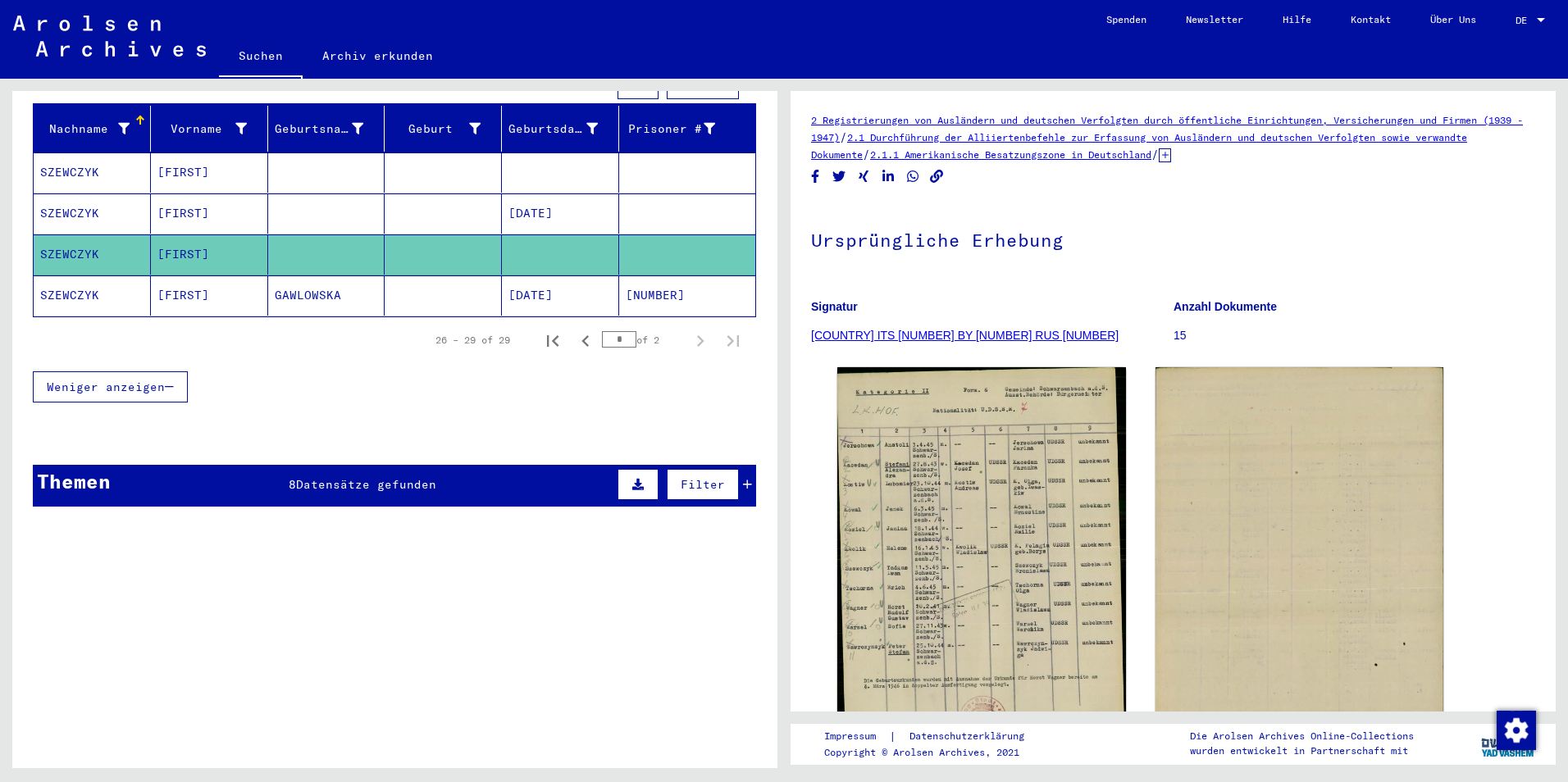 click on "[FIRST]" 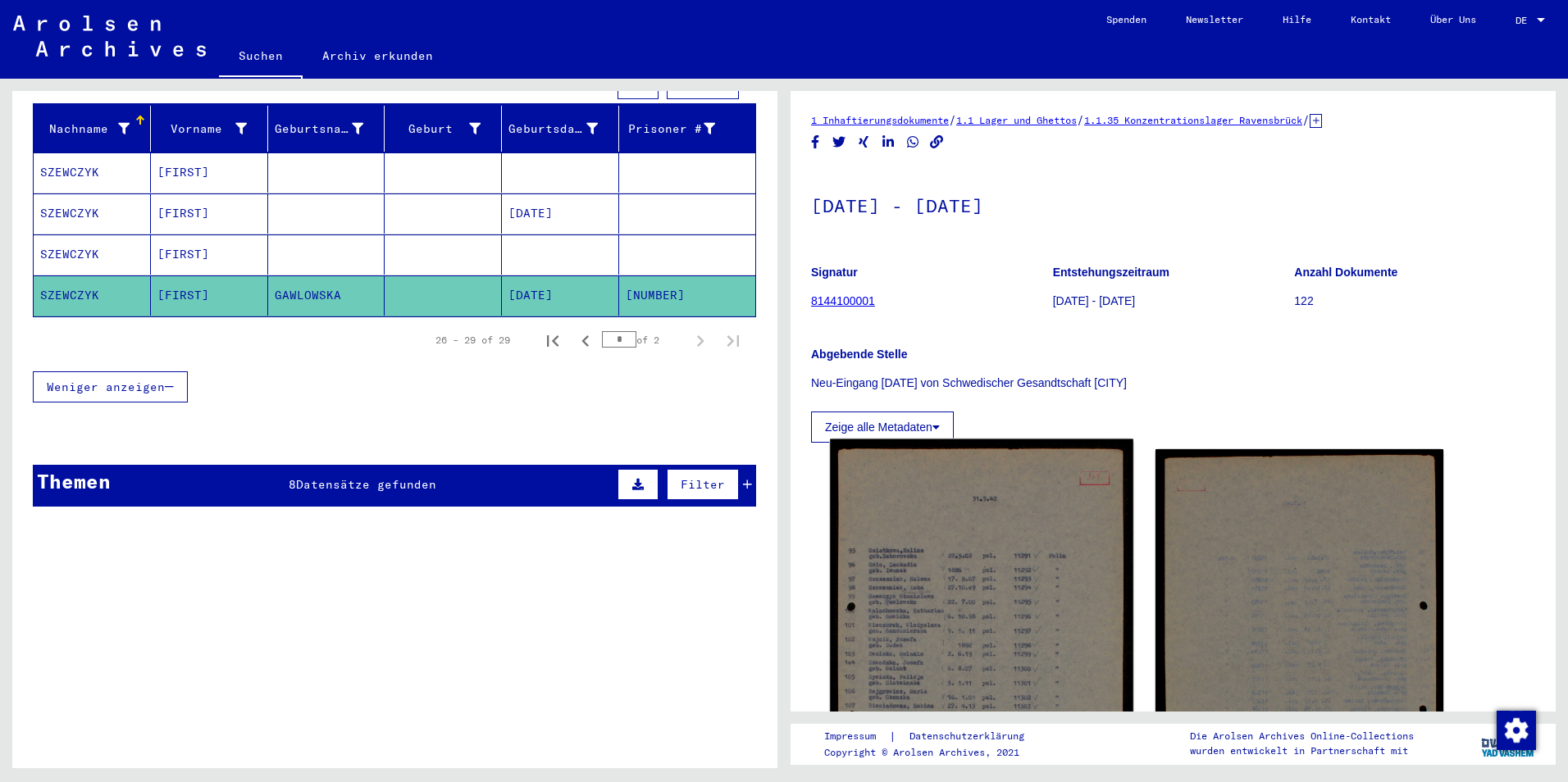 click 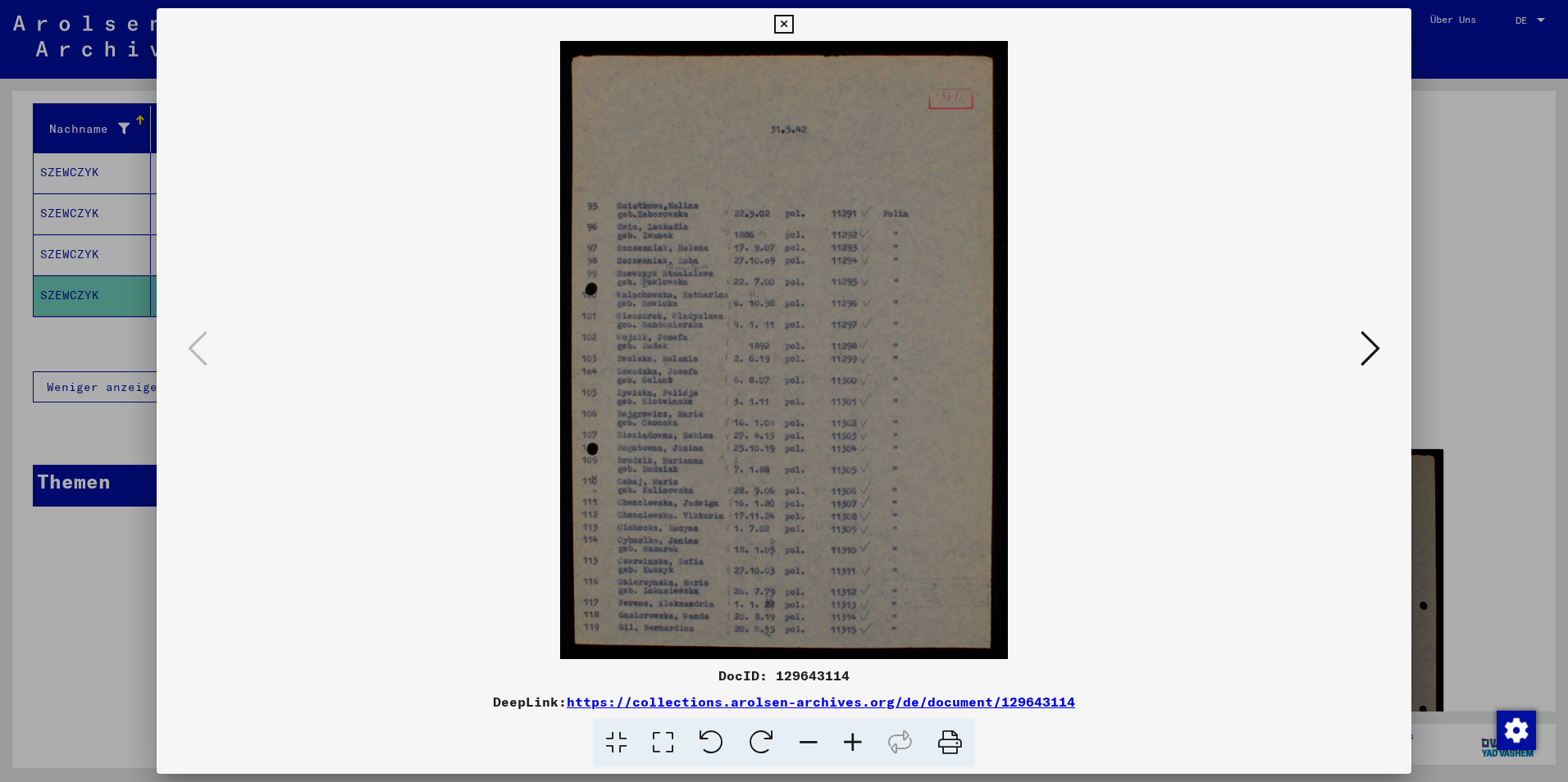 click at bounding box center [784, 391] 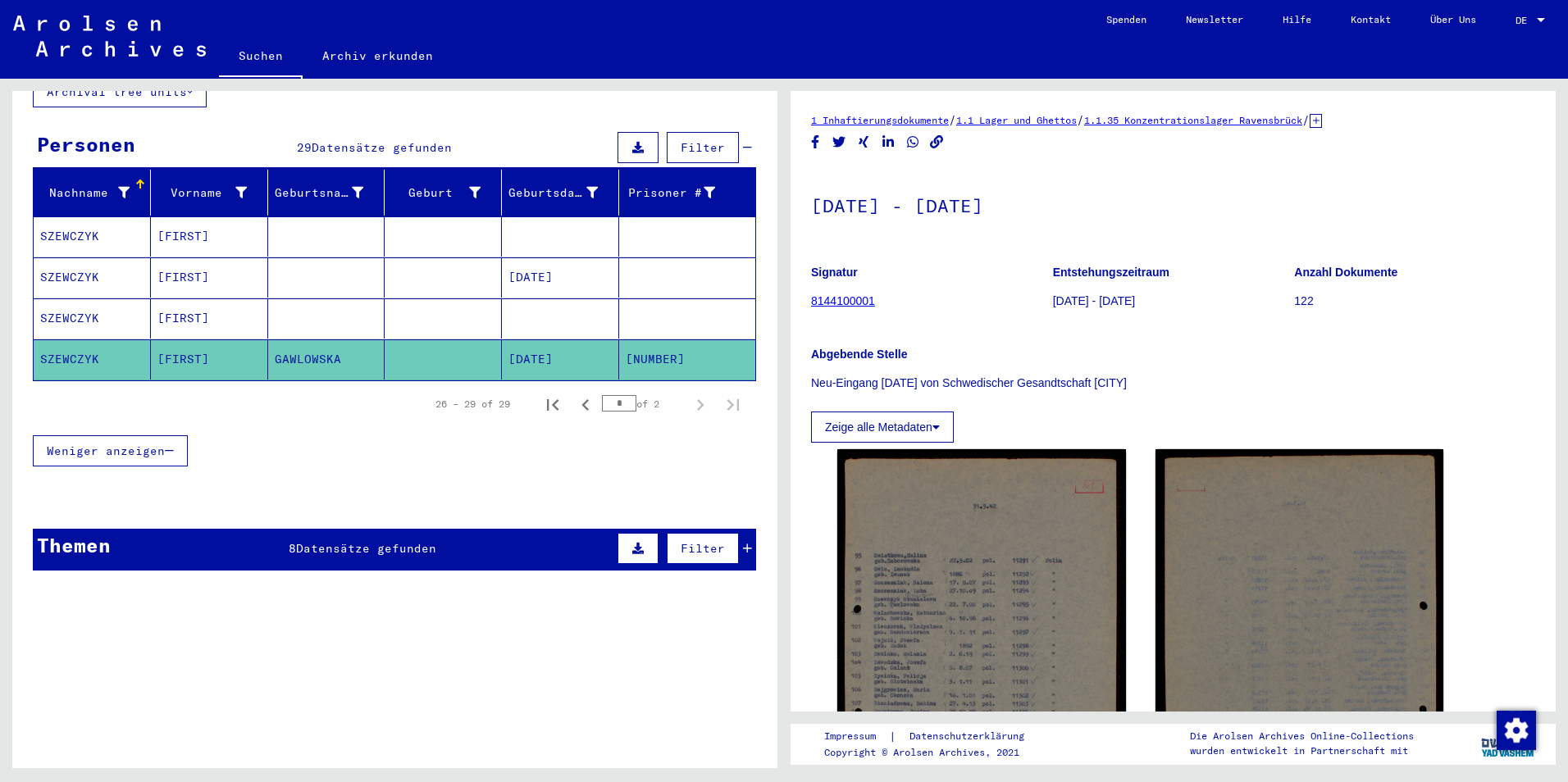 scroll, scrollTop: 0, scrollLeft: 0, axis: both 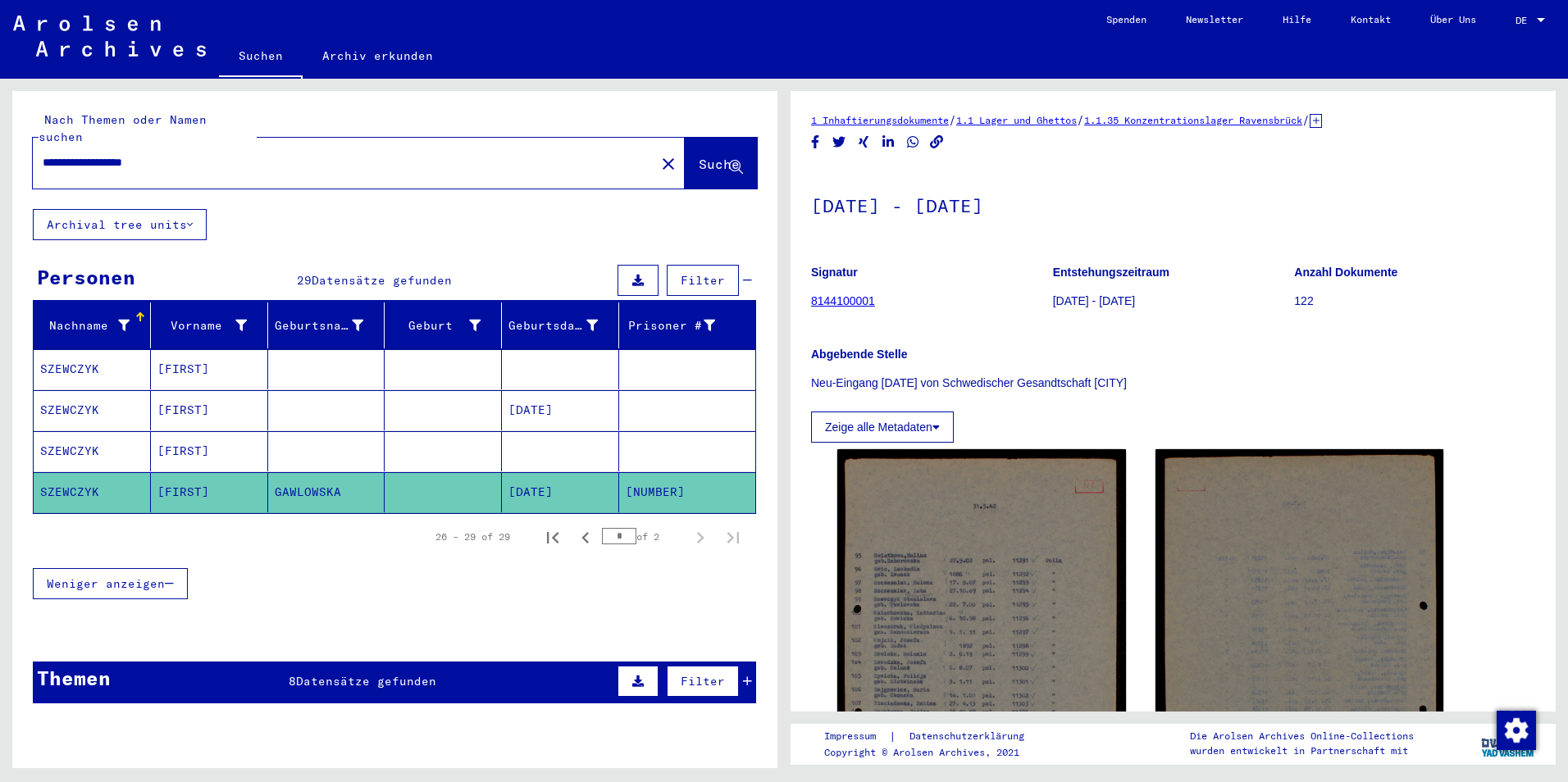 click on "**********" at bounding box center [344, 162] 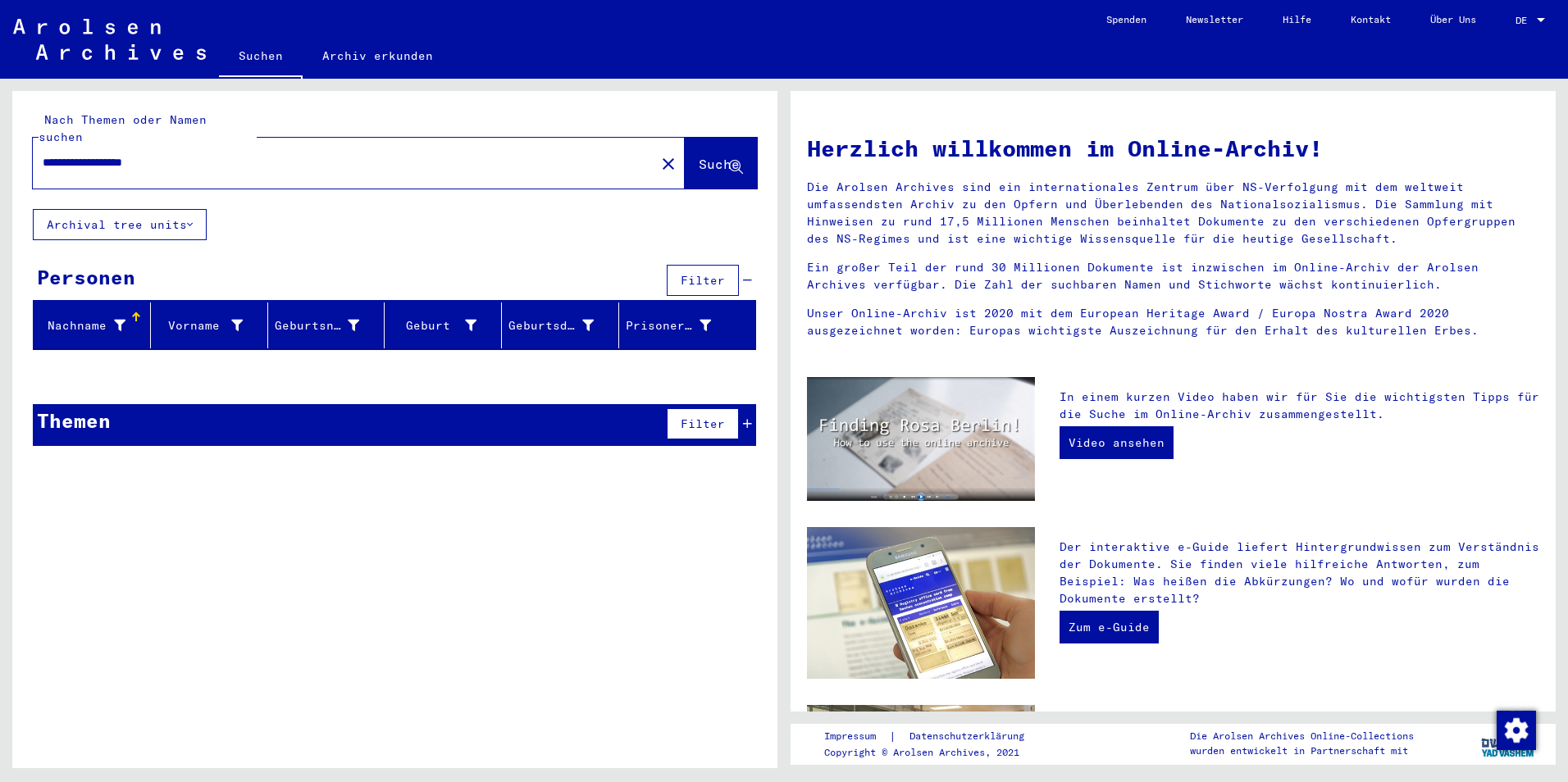 drag, startPoint x: 200, startPoint y: 144, endPoint x: 109, endPoint y: 130, distance: 92.07063 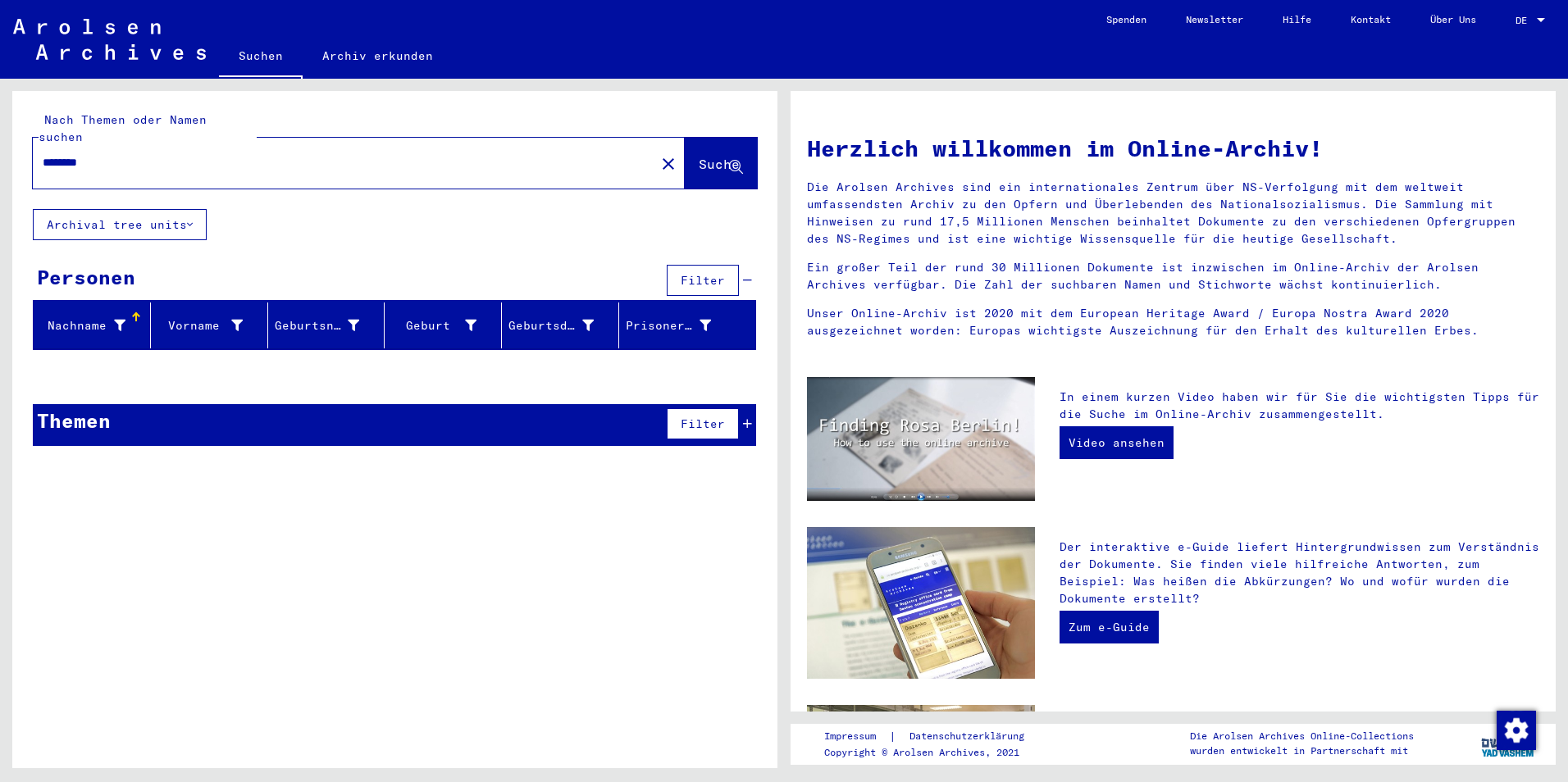 type on "********" 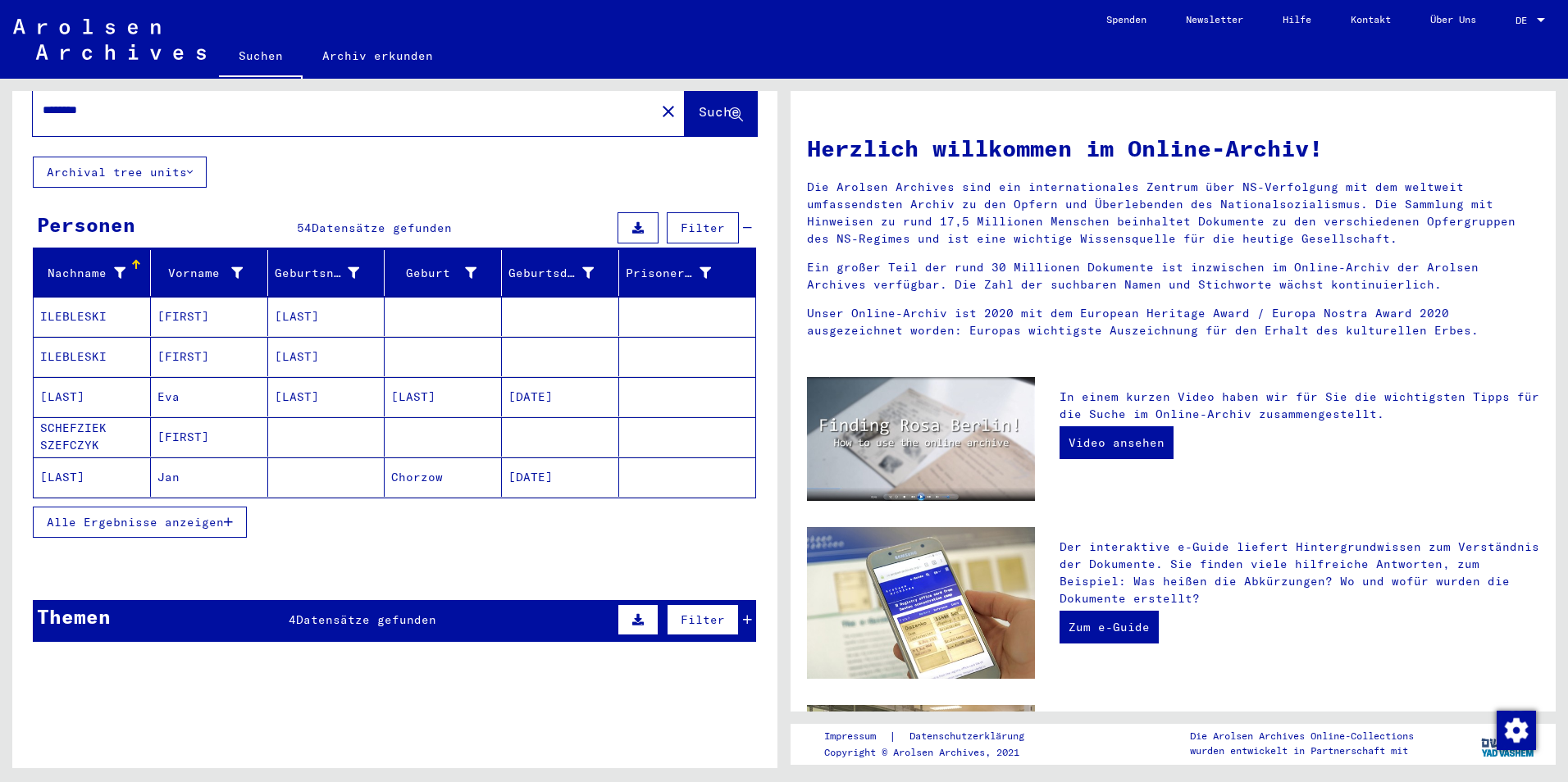 scroll, scrollTop: 82, scrollLeft: 0, axis: vertical 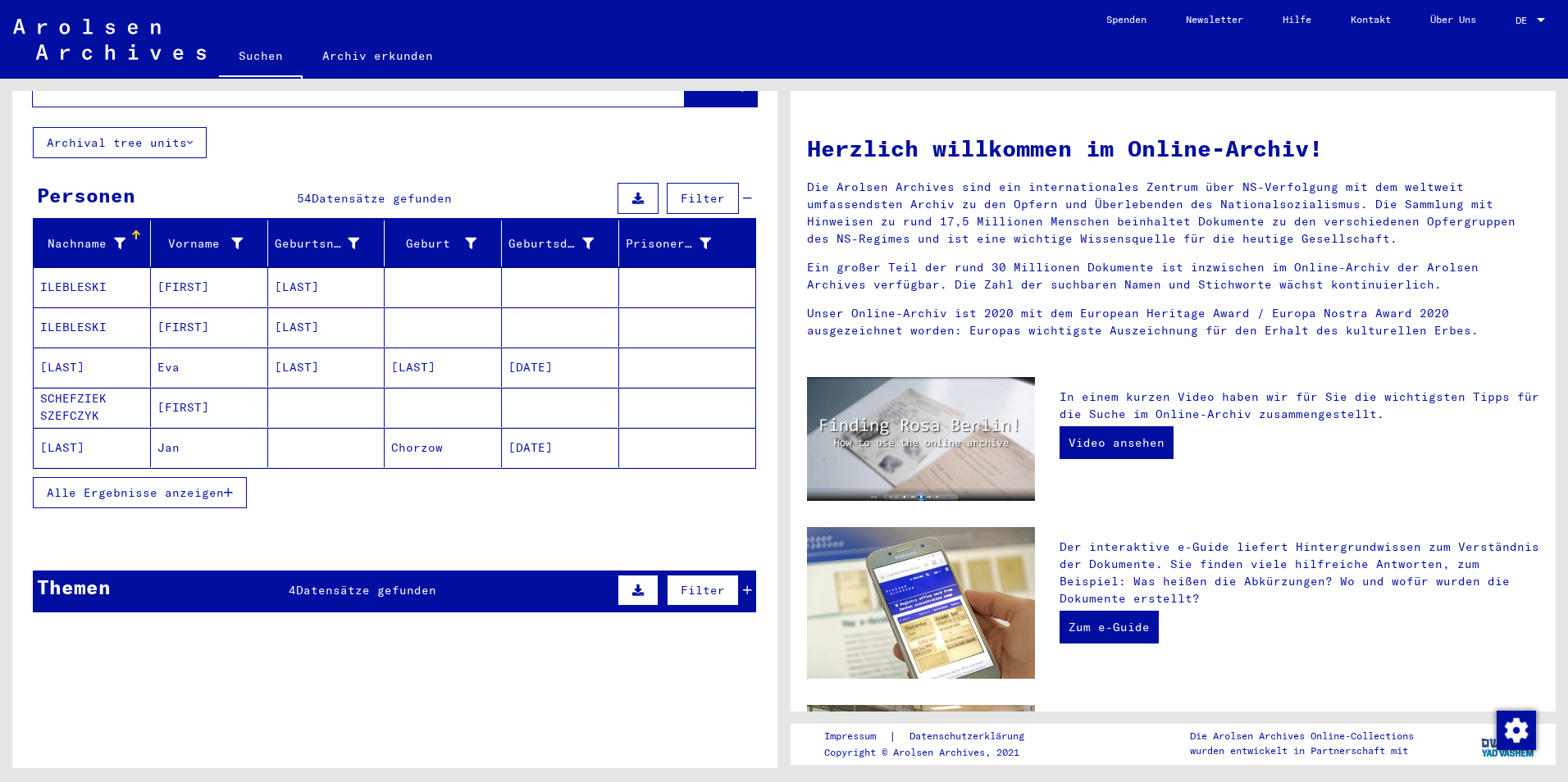 click on "Alle Ergebnisse anzeigen" at bounding box center [135, 493] 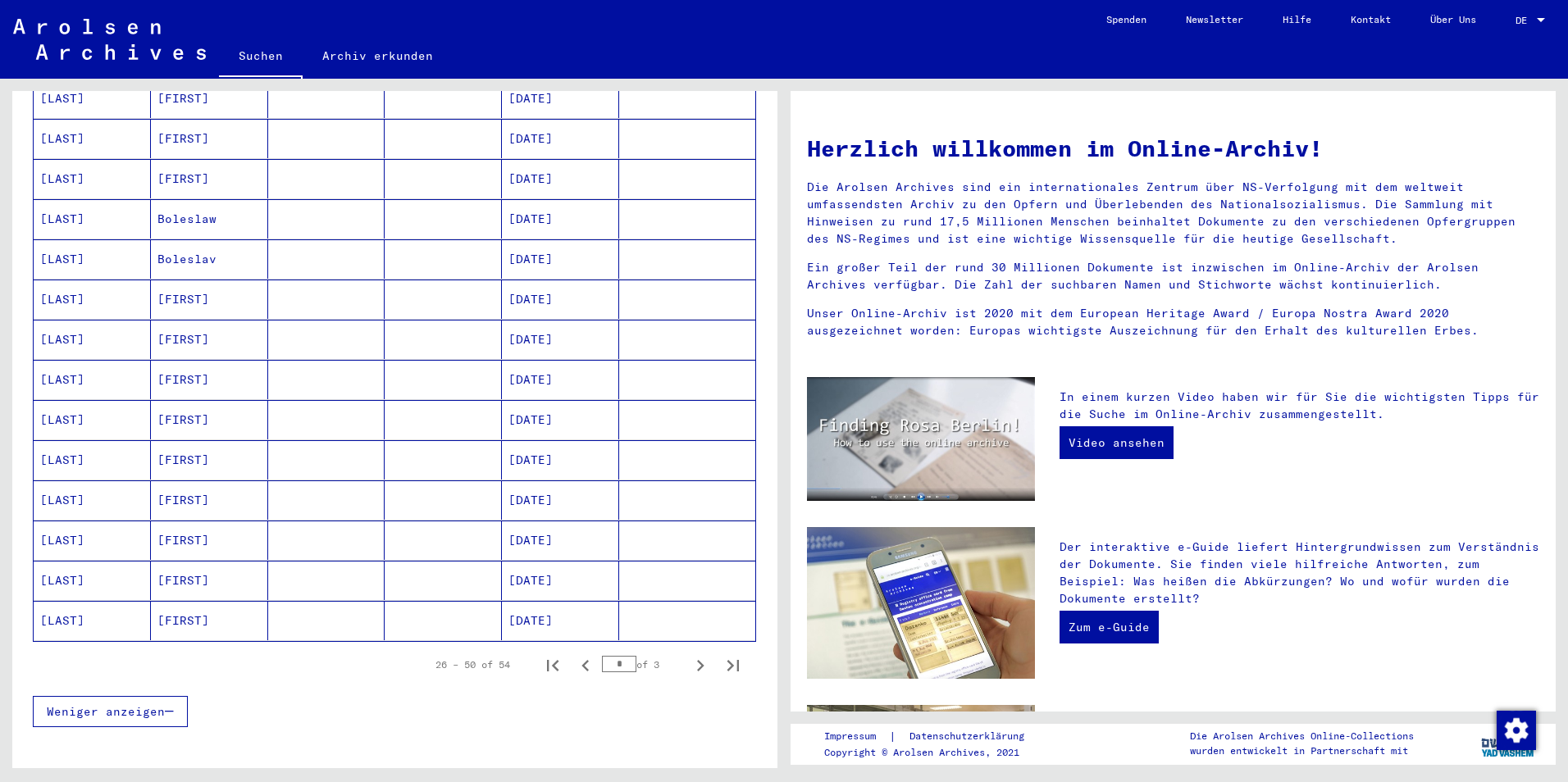 scroll, scrollTop: 902, scrollLeft: 0, axis: vertical 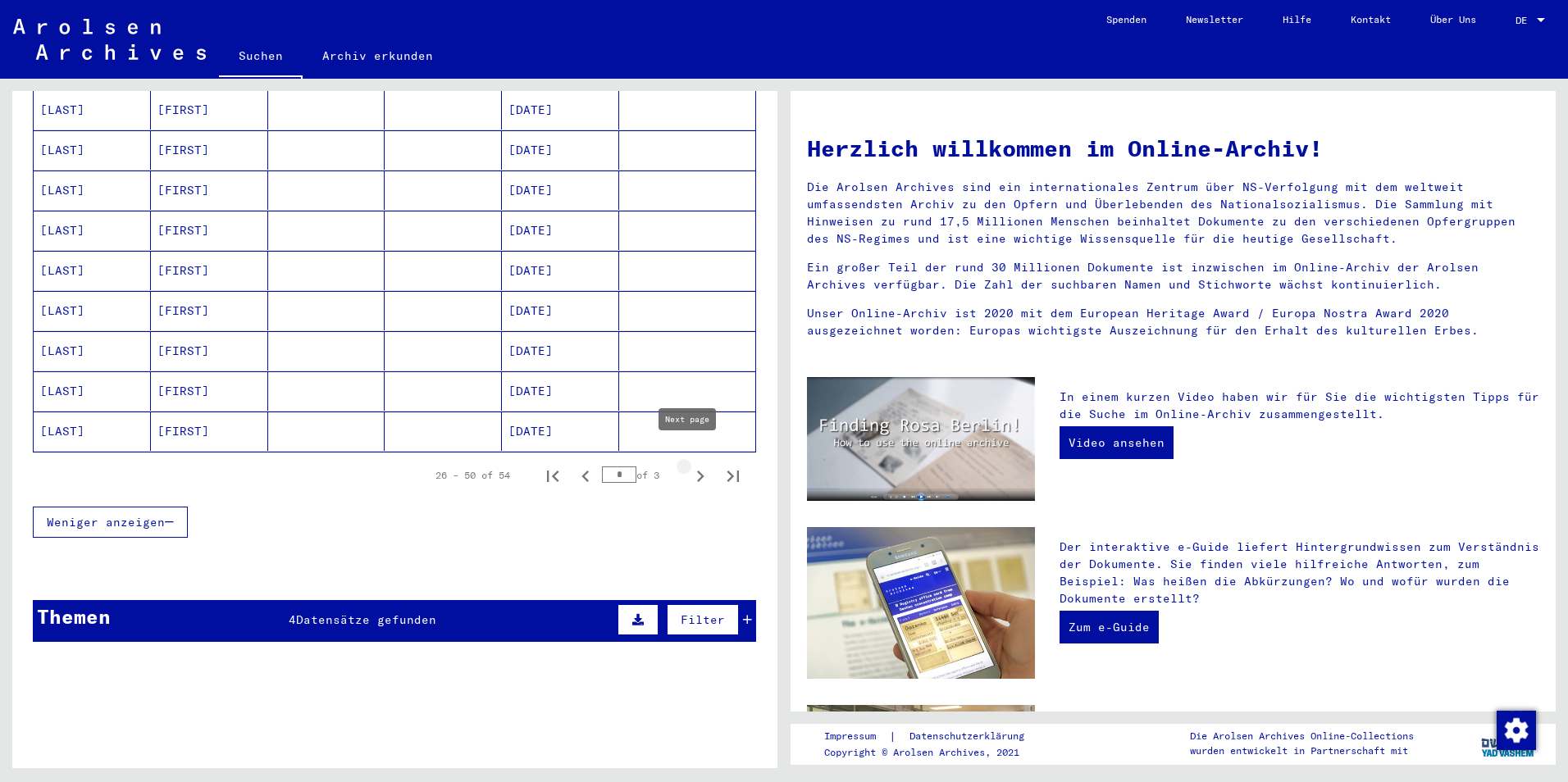 click 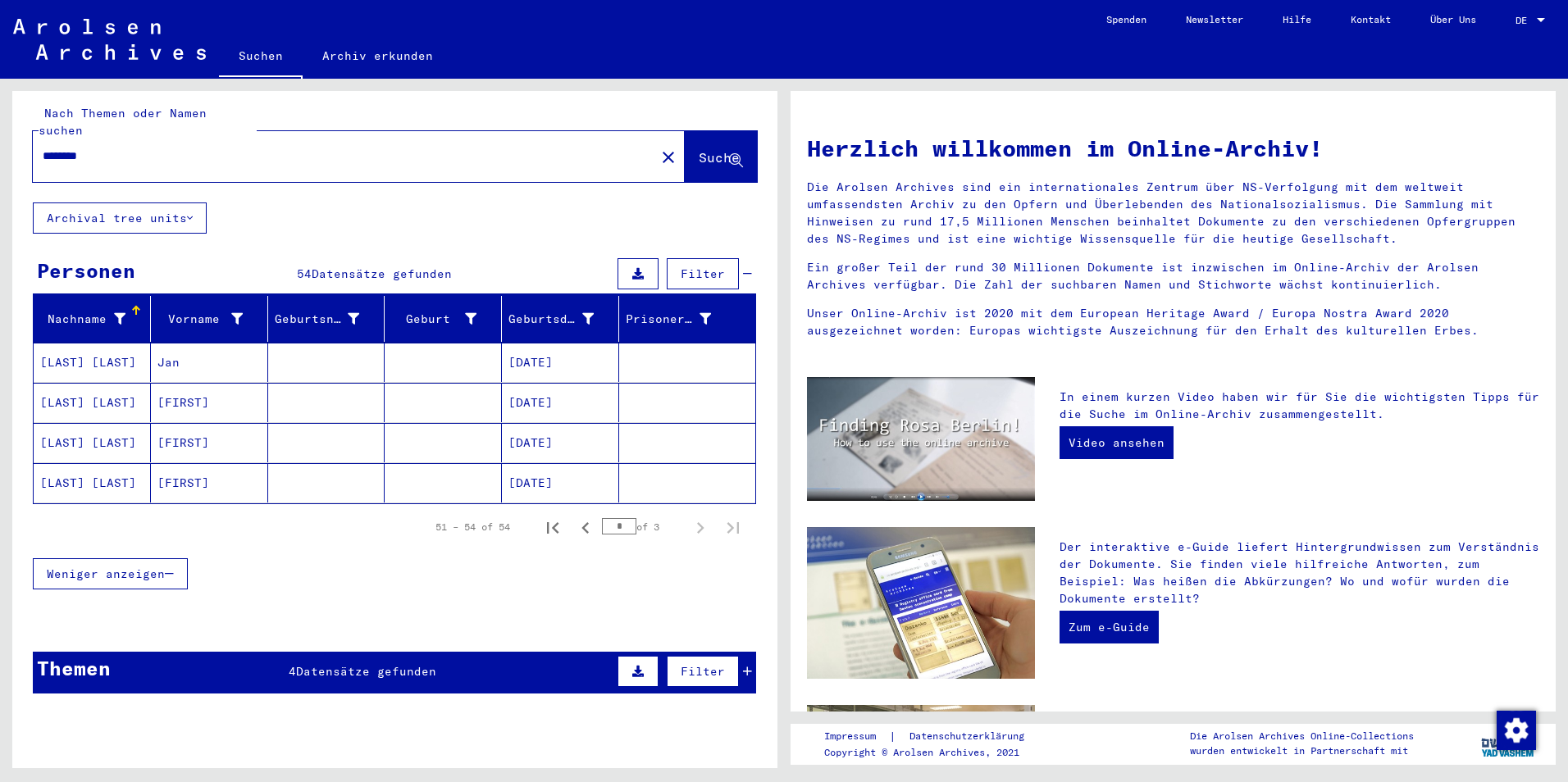 scroll, scrollTop: 0, scrollLeft: 0, axis: both 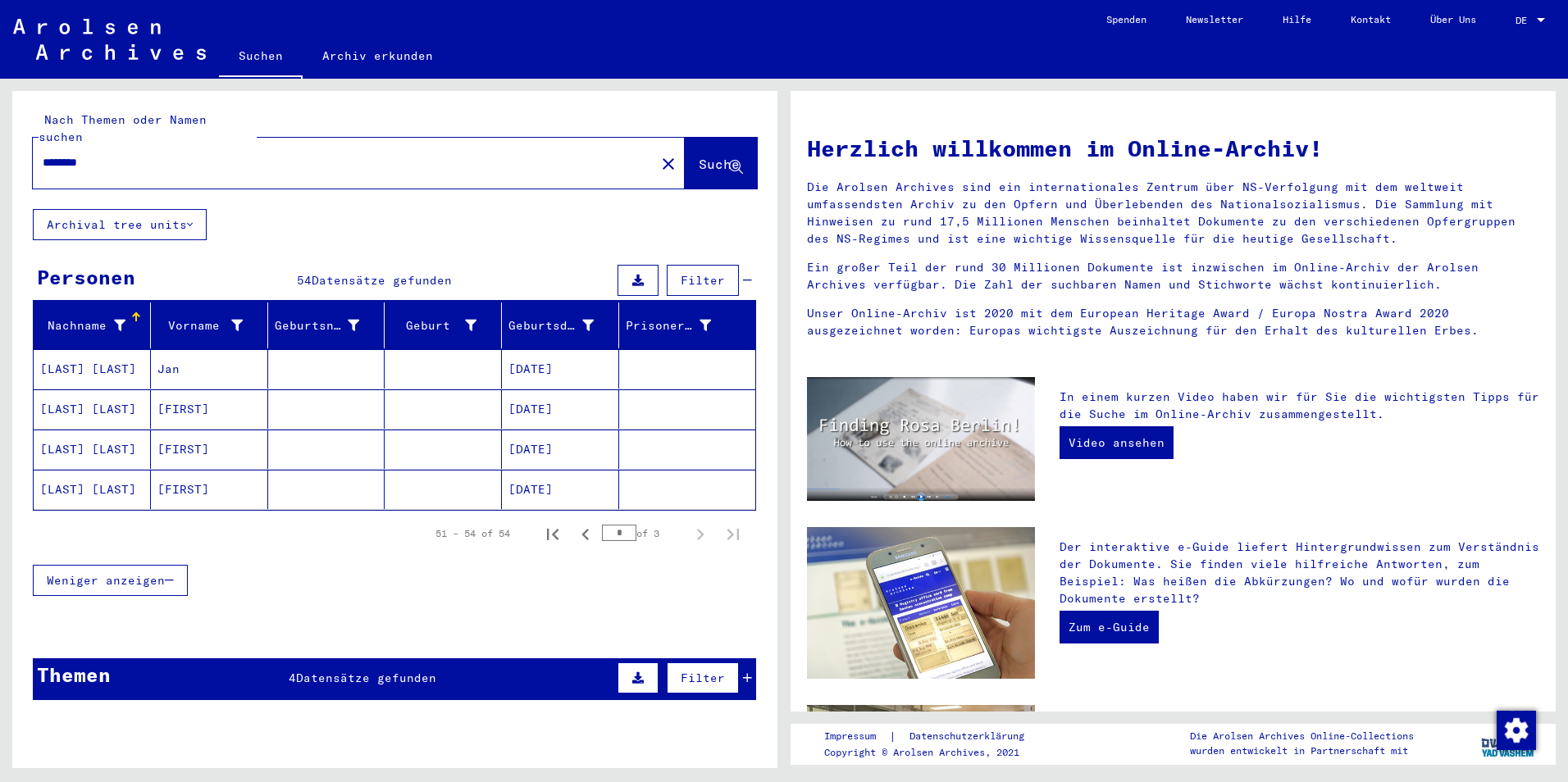 drag, startPoint x: 129, startPoint y: 138, endPoint x: -3, endPoint y: 138, distance: 132 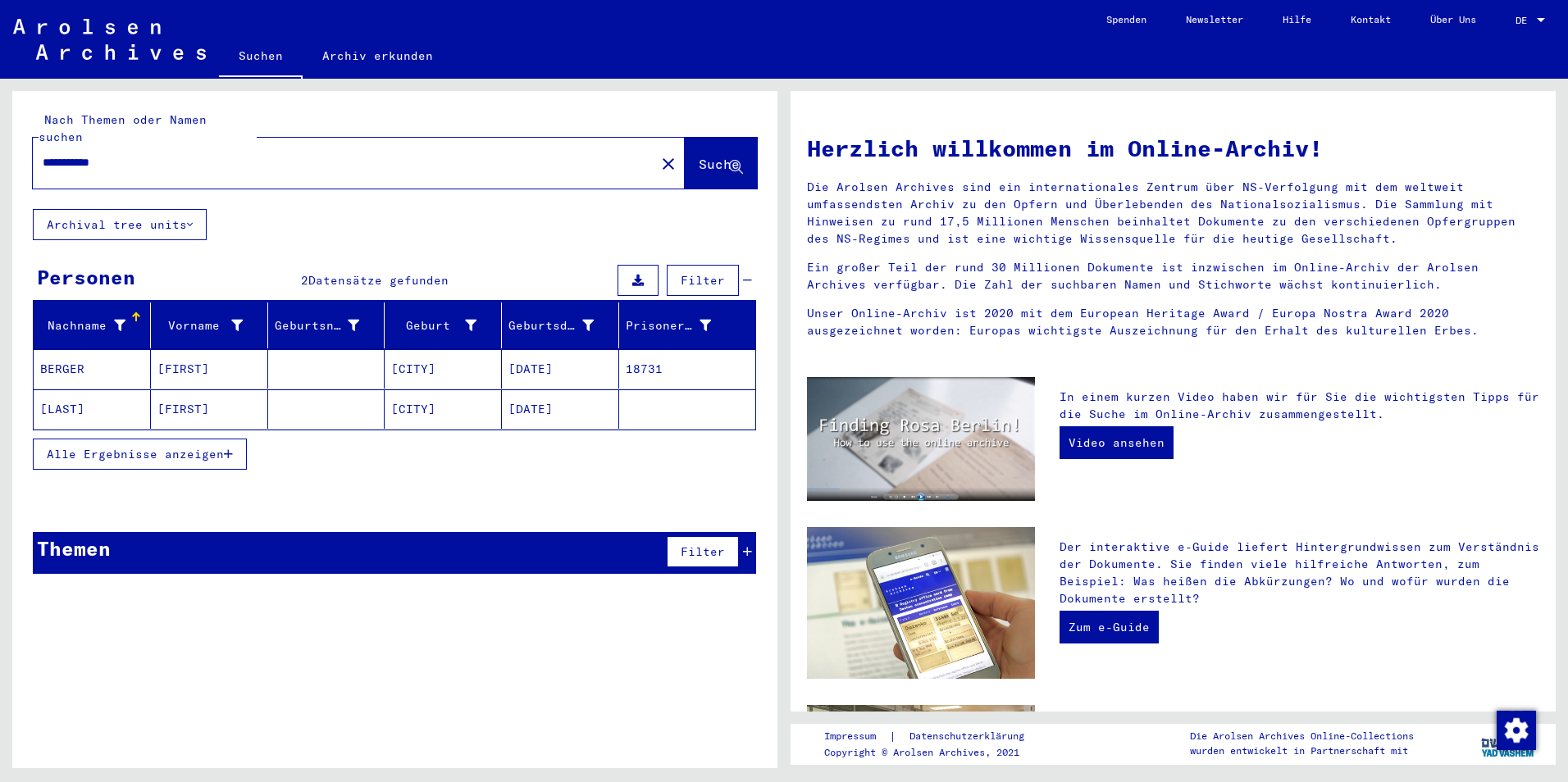 drag, startPoint x: 175, startPoint y: 143, endPoint x: 0, endPoint y: 105, distance: 179.0782 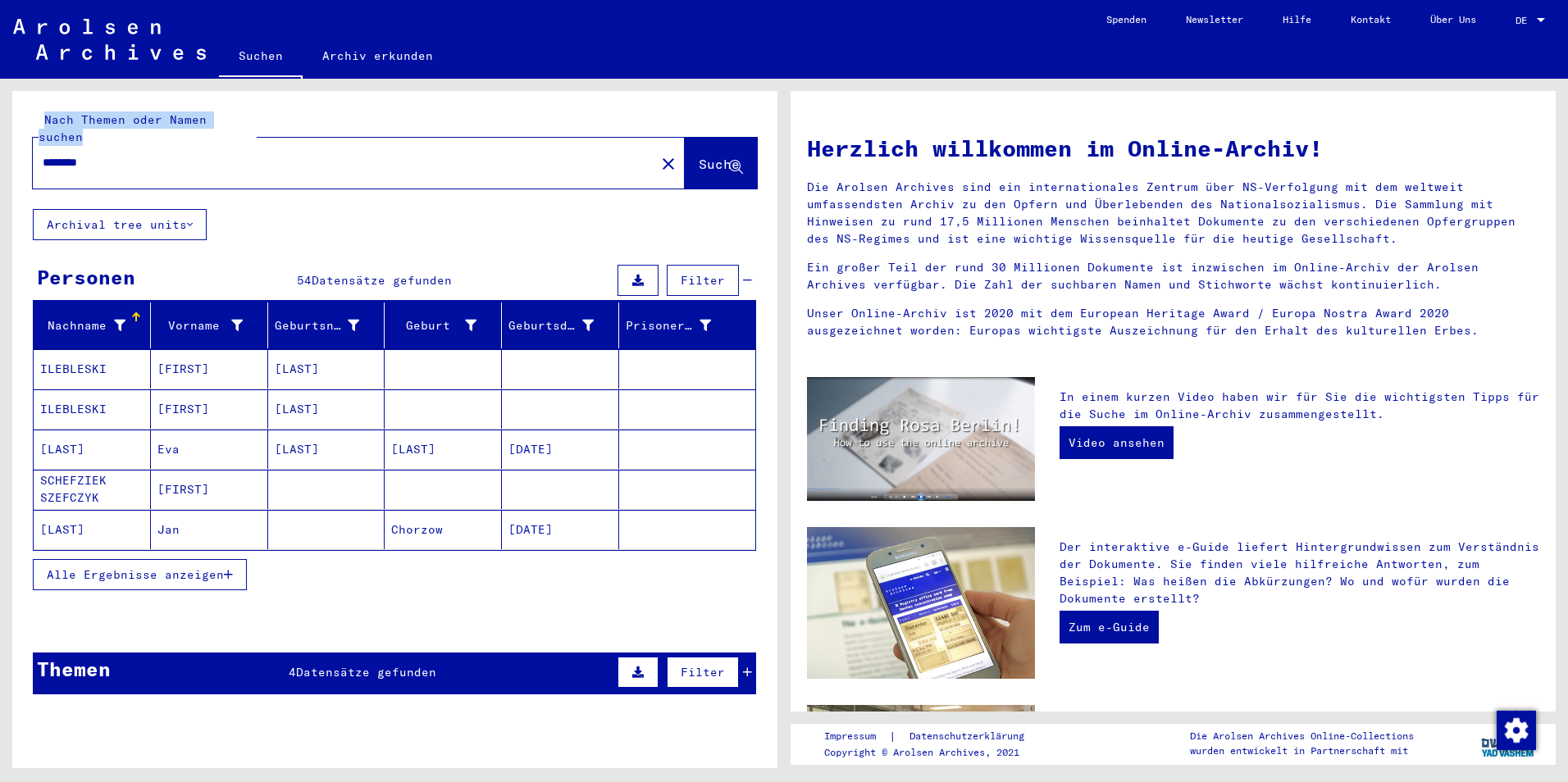 drag, startPoint x: 112, startPoint y: 153, endPoint x: -3, endPoint y: 67, distance: 144 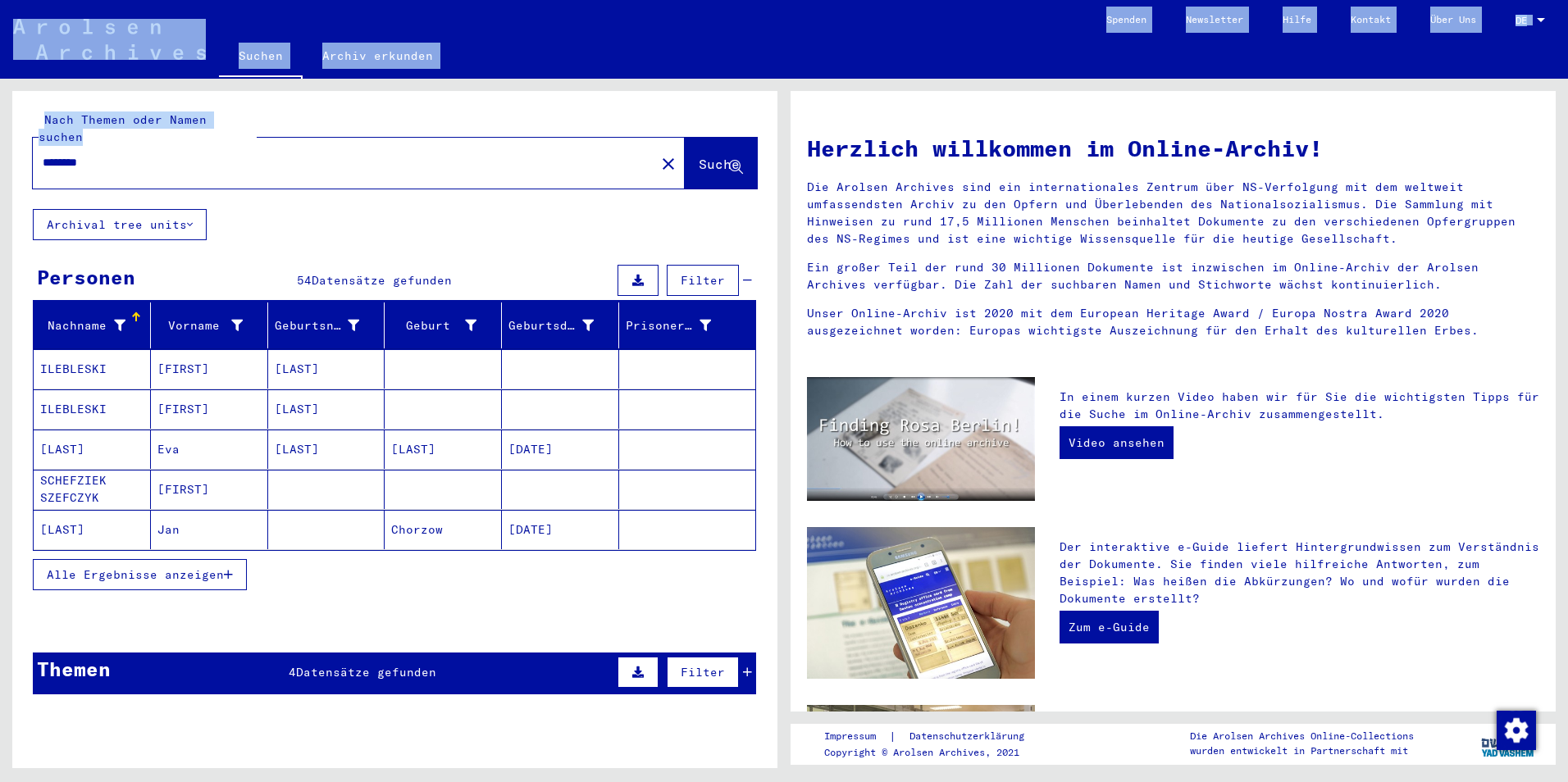 click on "Nach Themen oder Namen suchen ******** close  Suche" 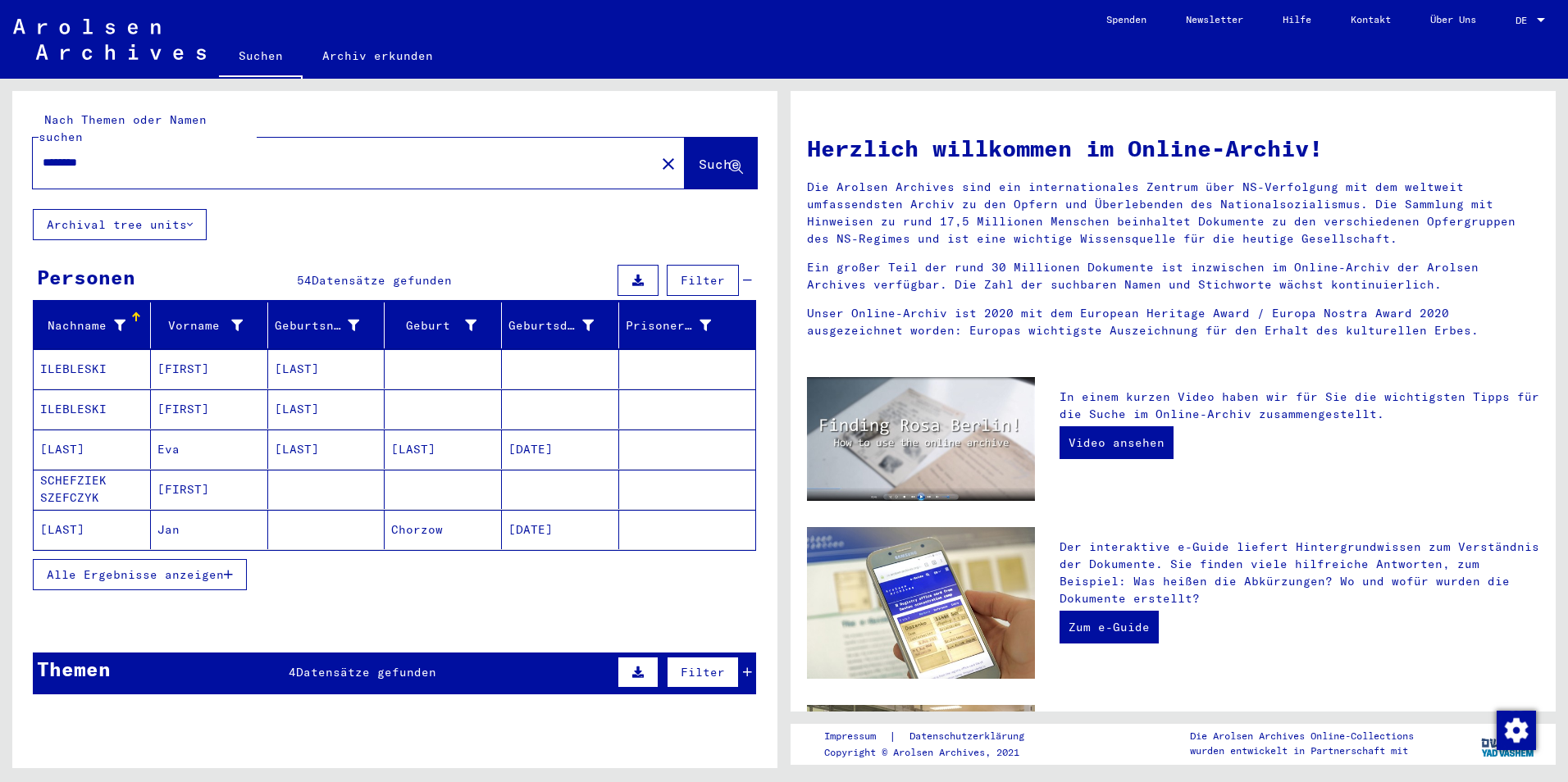 drag, startPoint x: 87, startPoint y: 151, endPoint x: -3, endPoint y: 141, distance: 90.55385 